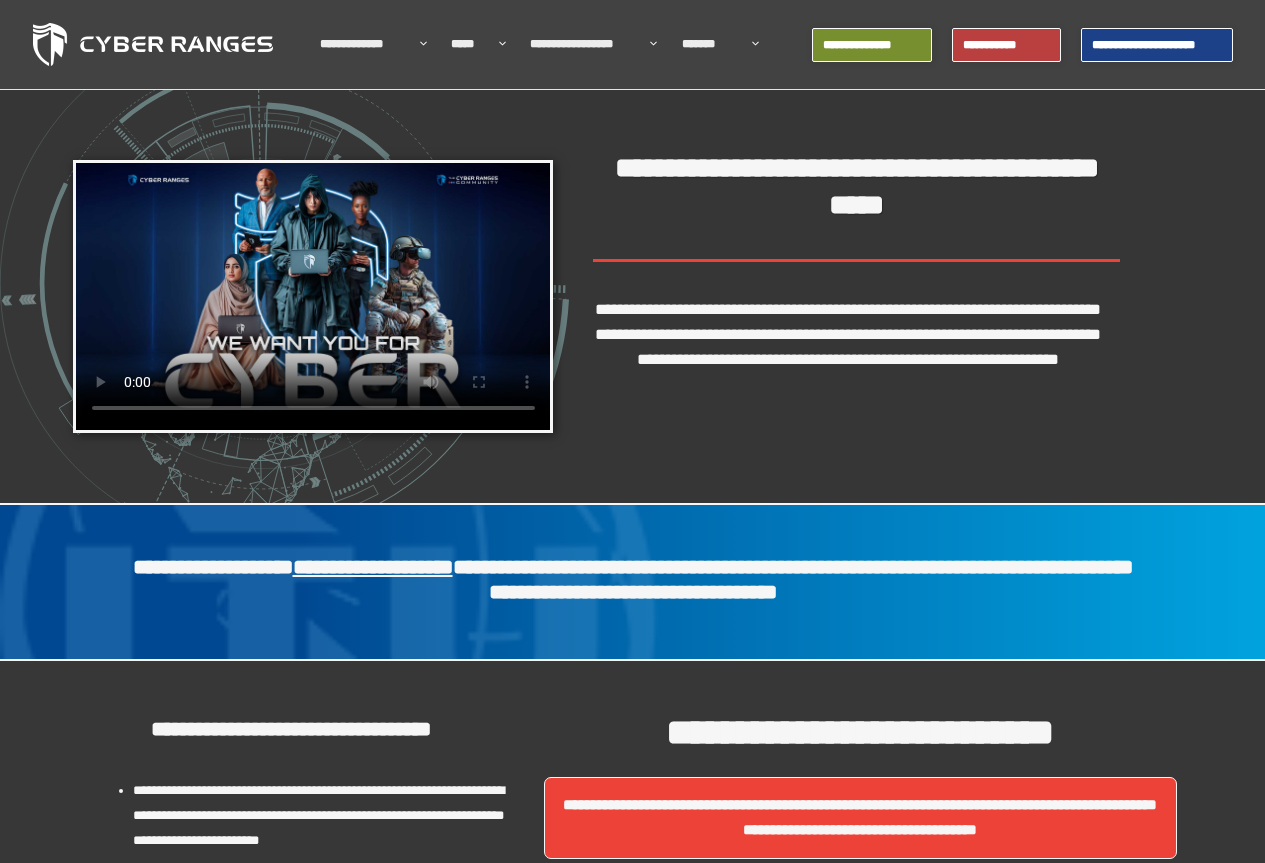 scroll, scrollTop: 0, scrollLeft: 0, axis: both 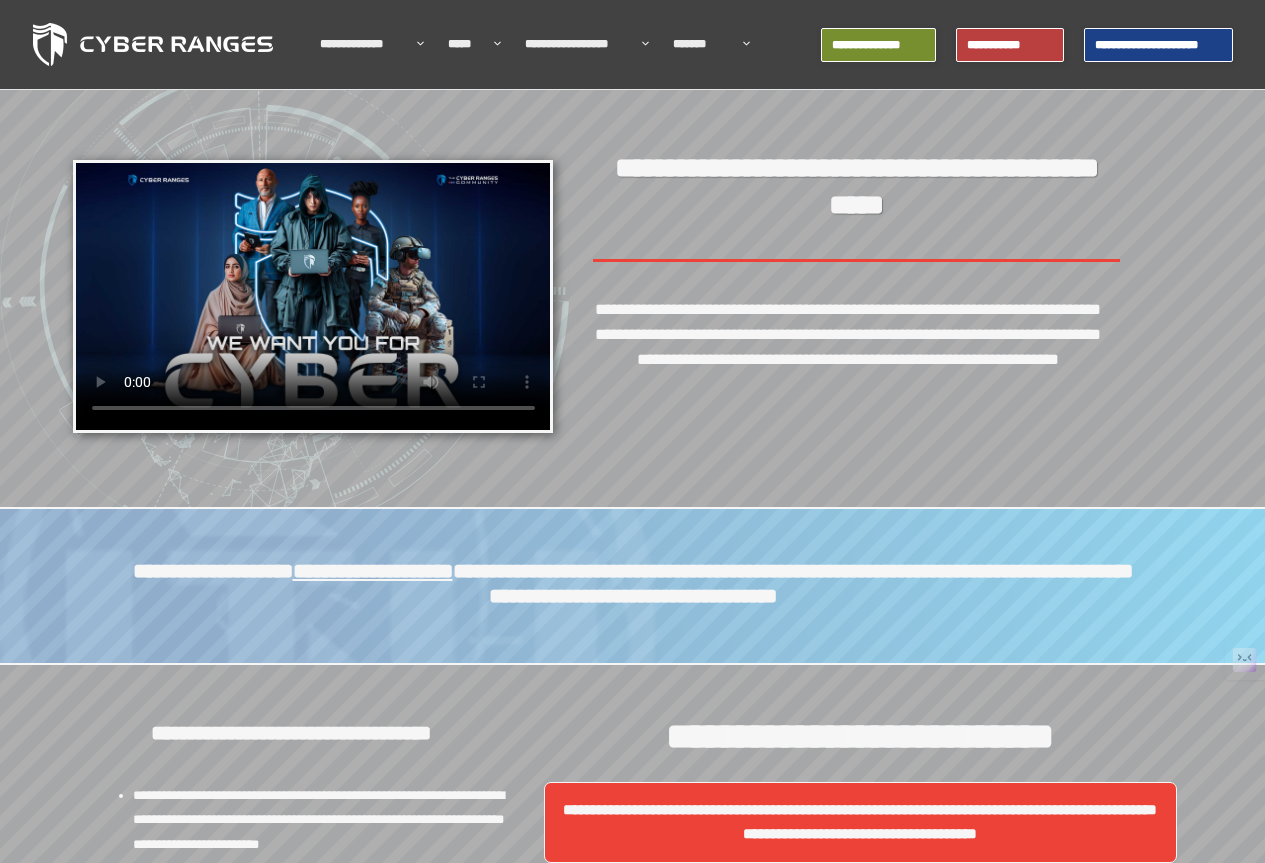 type 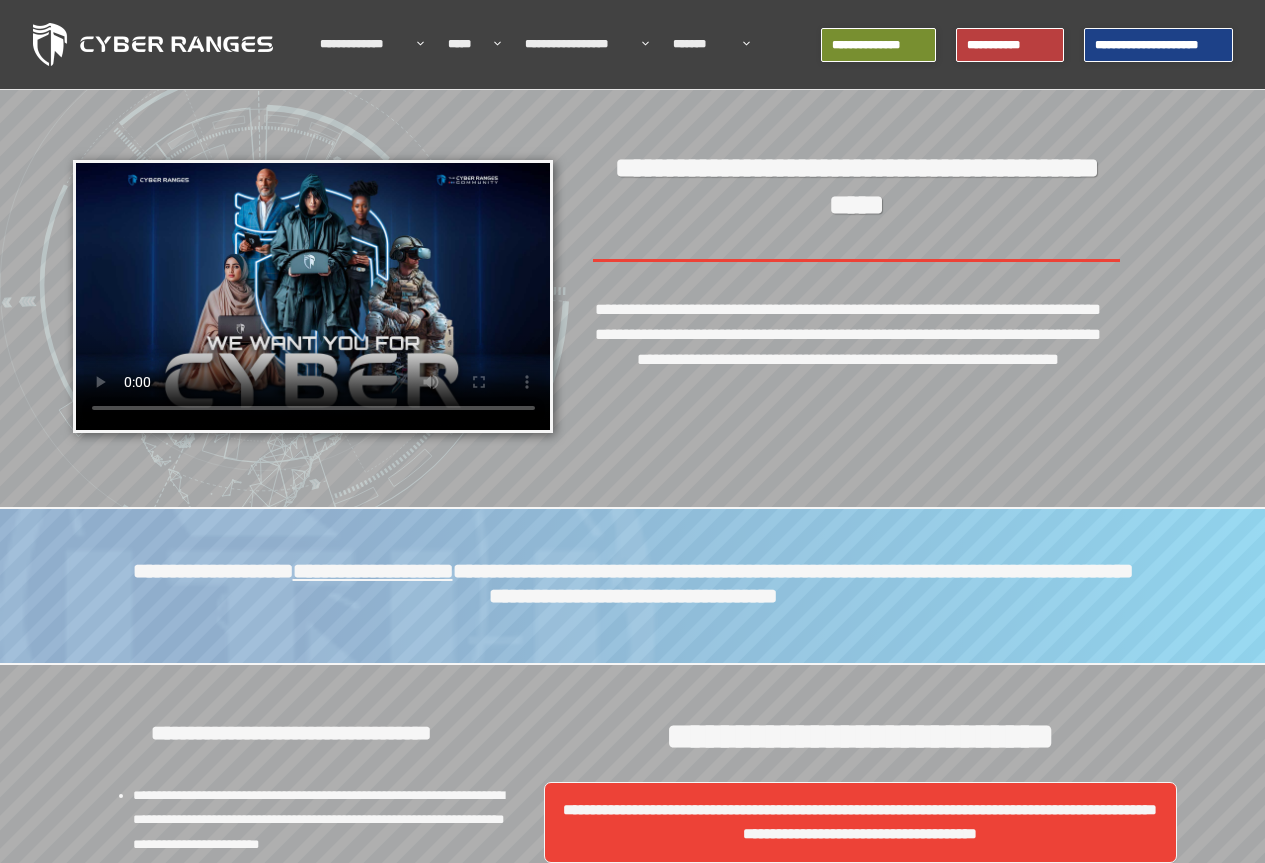 scroll, scrollTop: 0, scrollLeft: 0, axis: both 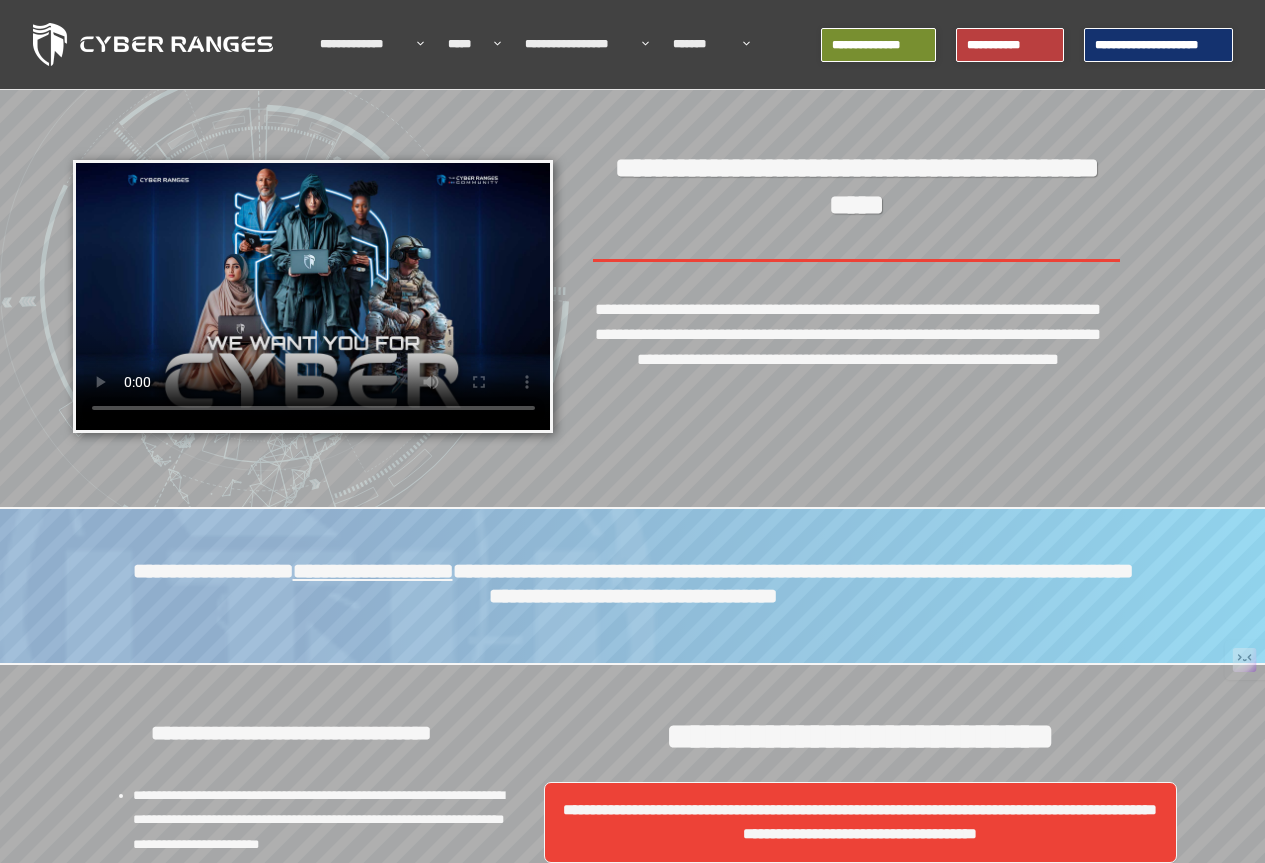 click on "**********" at bounding box center (1158, 45) 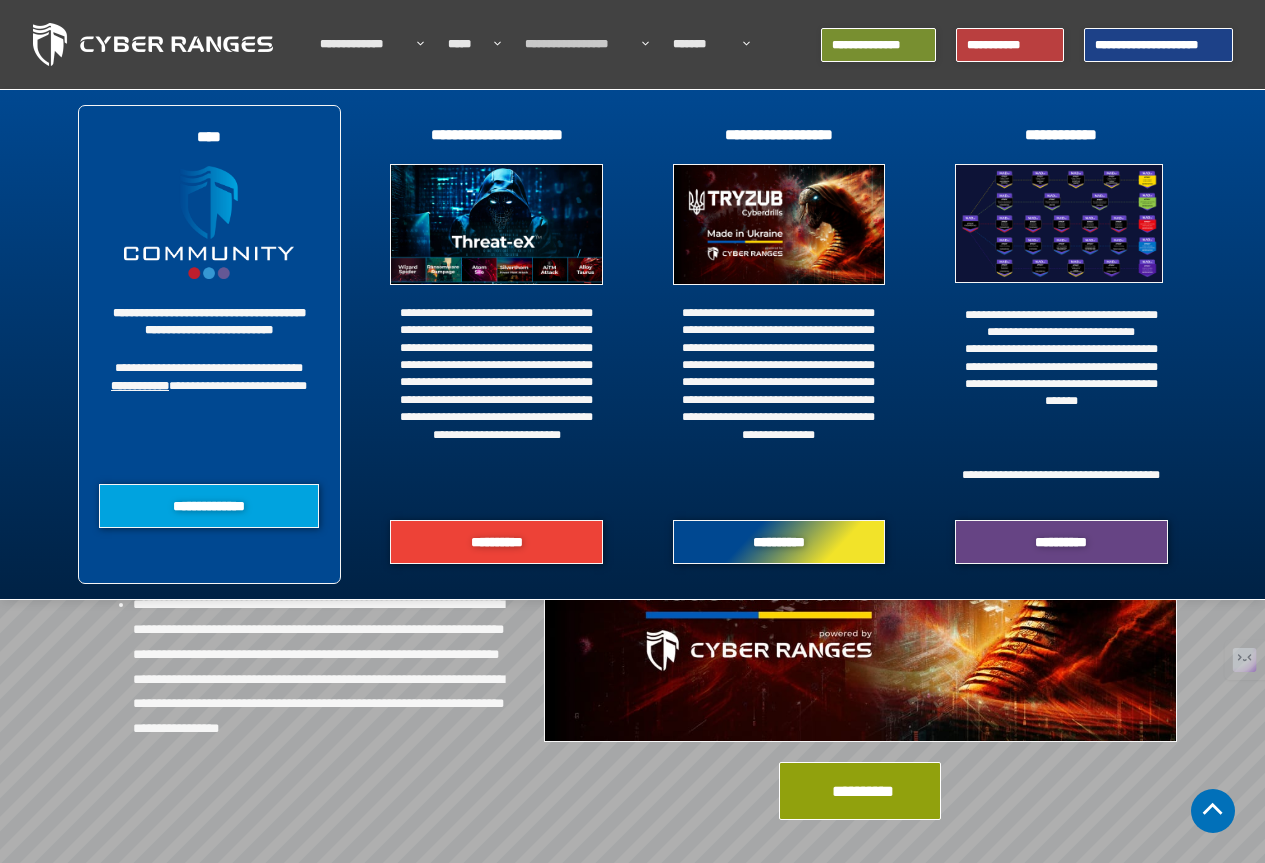 scroll, scrollTop: 600, scrollLeft: 0, axis: vertical 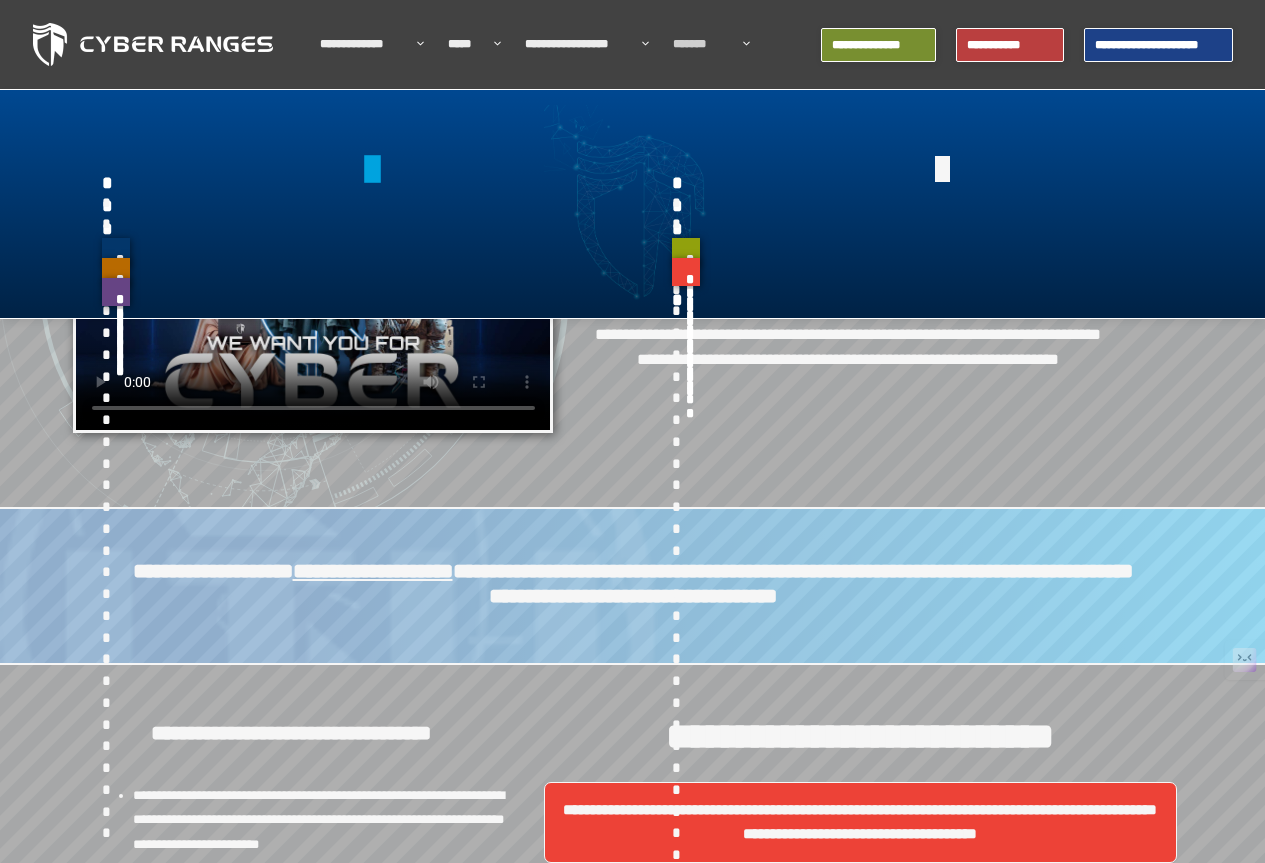click on "**********" at bounding box center (116, 252) 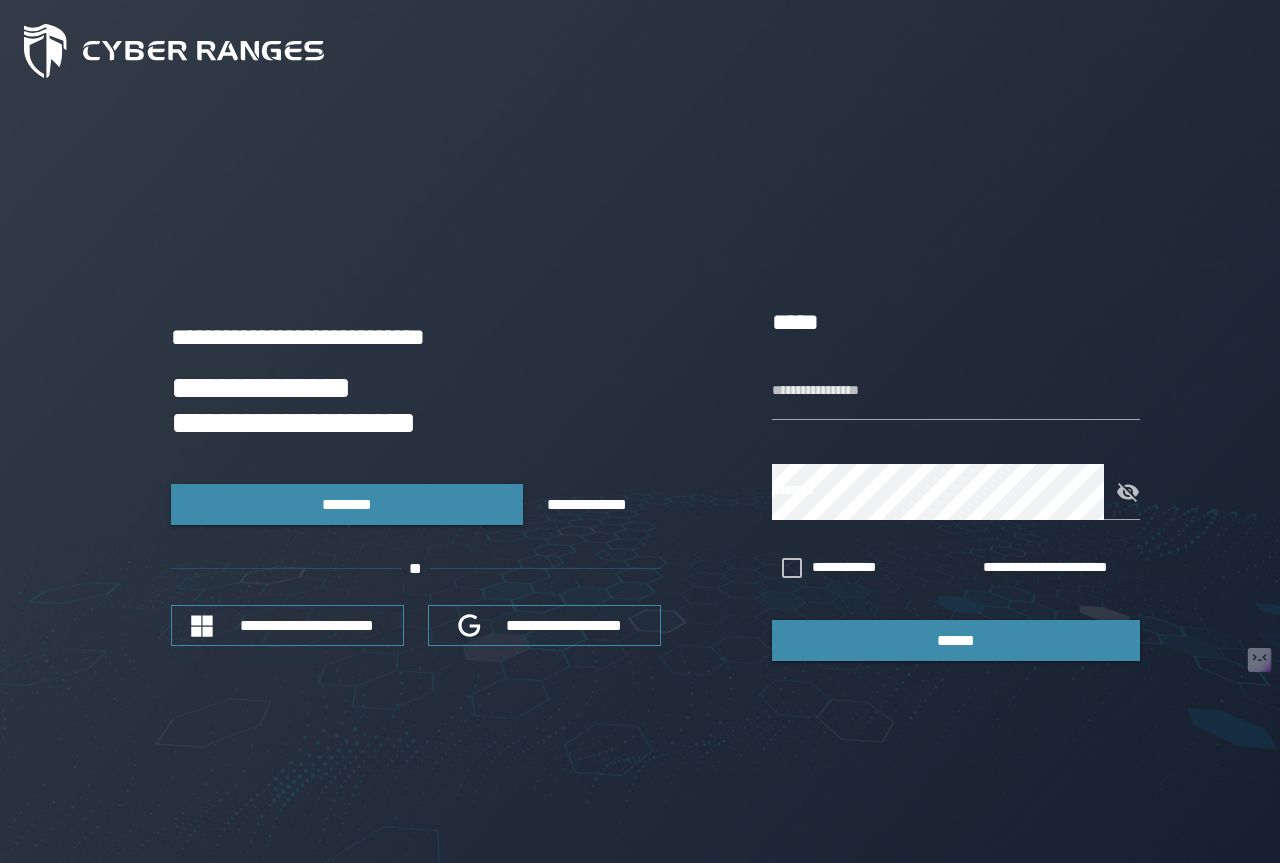 scroll, scrollTop: 0, scrollLeft: 0, axis: both 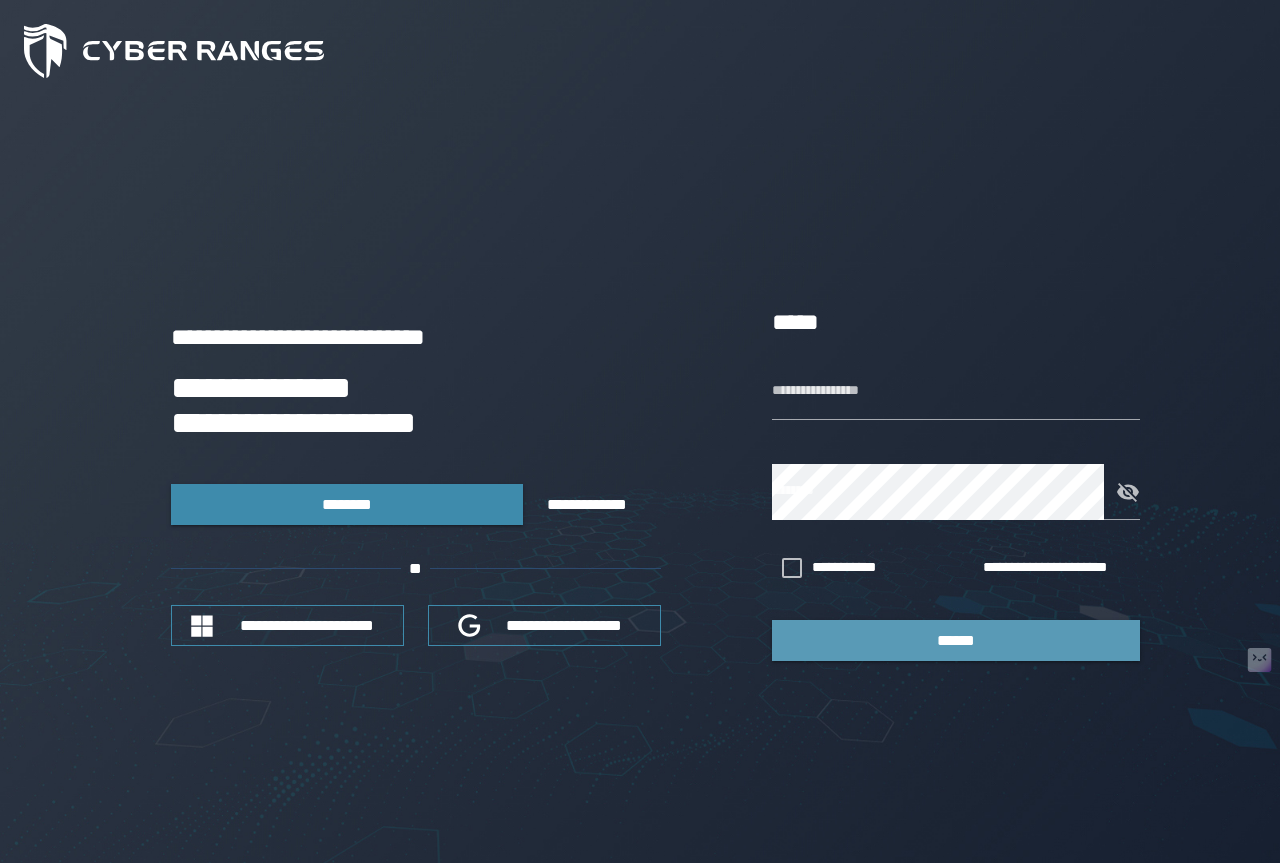 type on "**********" 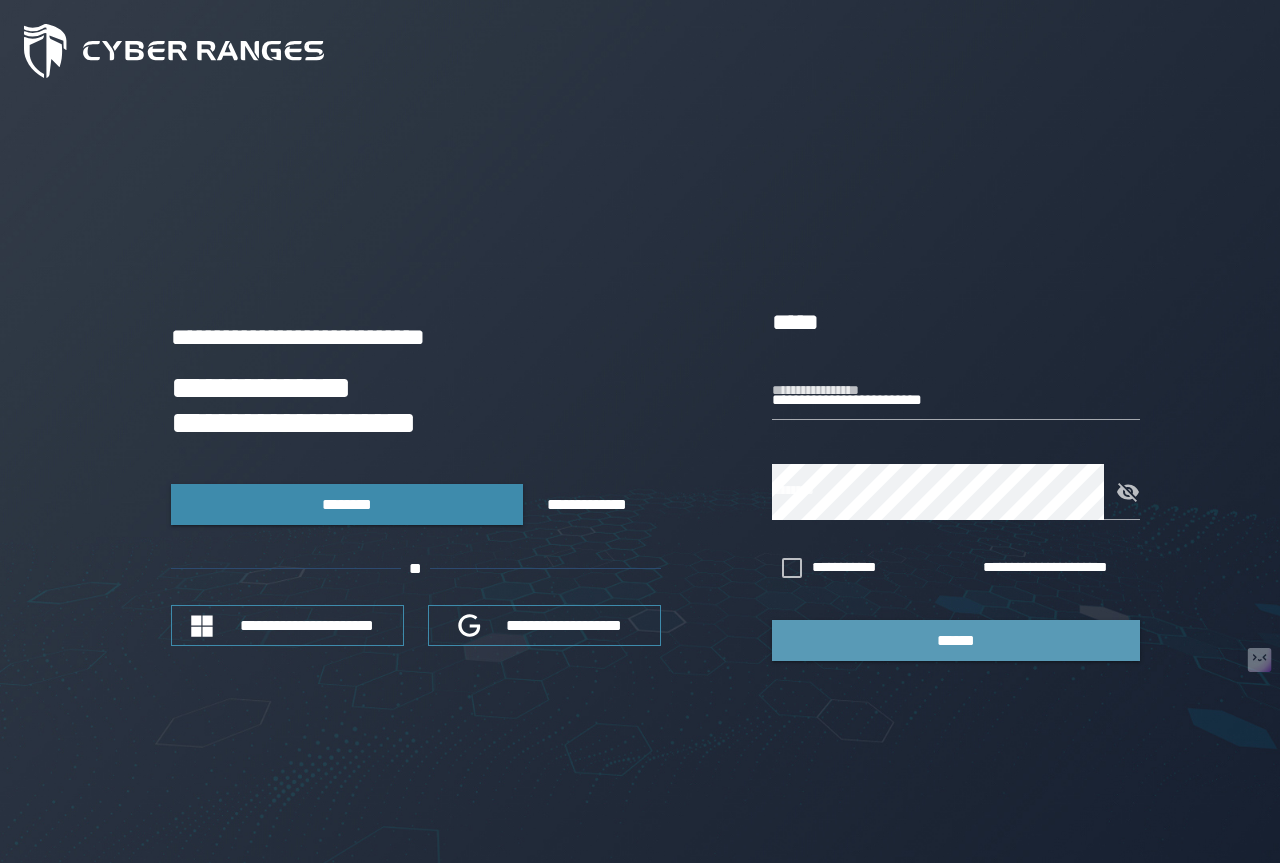 click on "******" at bounding box center [956, 640] 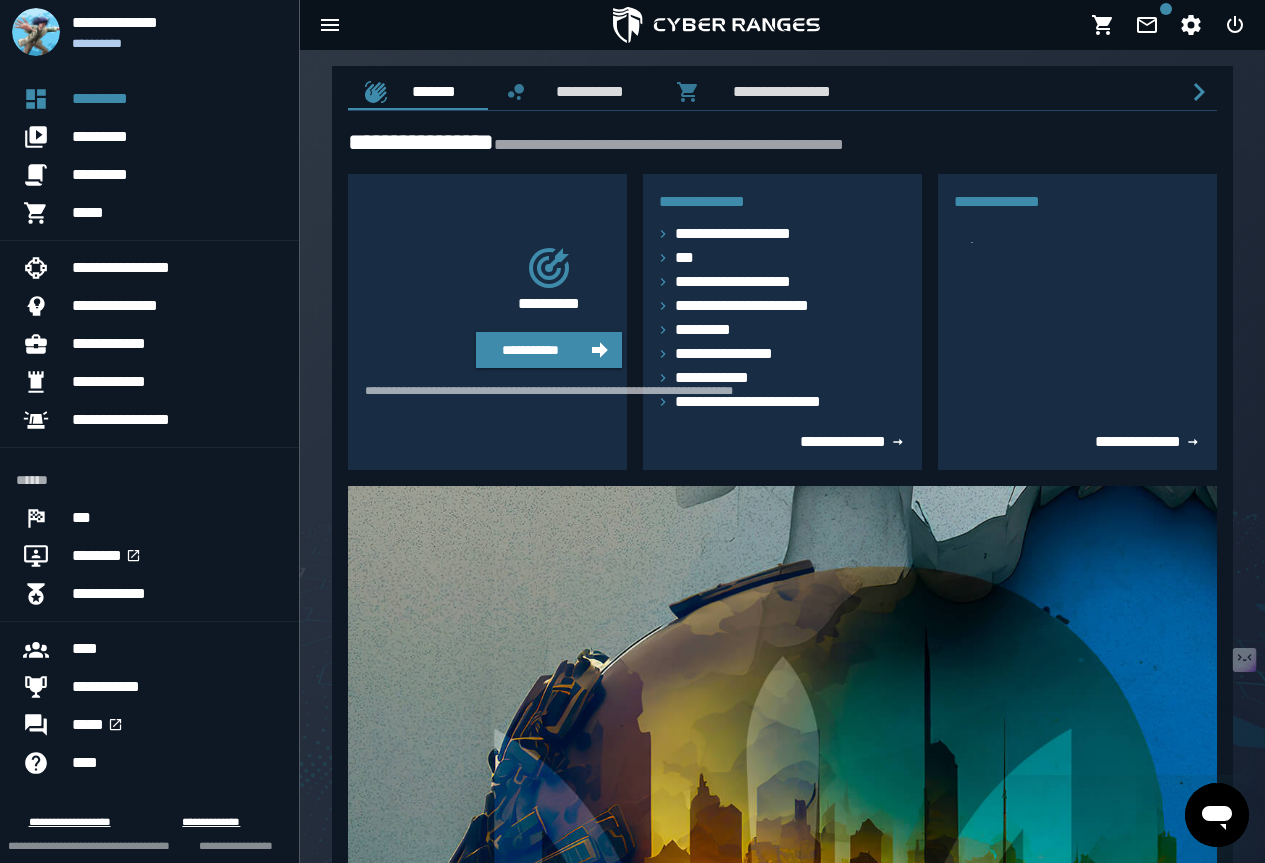 scroll, scrollTop: 0, scrollLeft: 0, axis: both 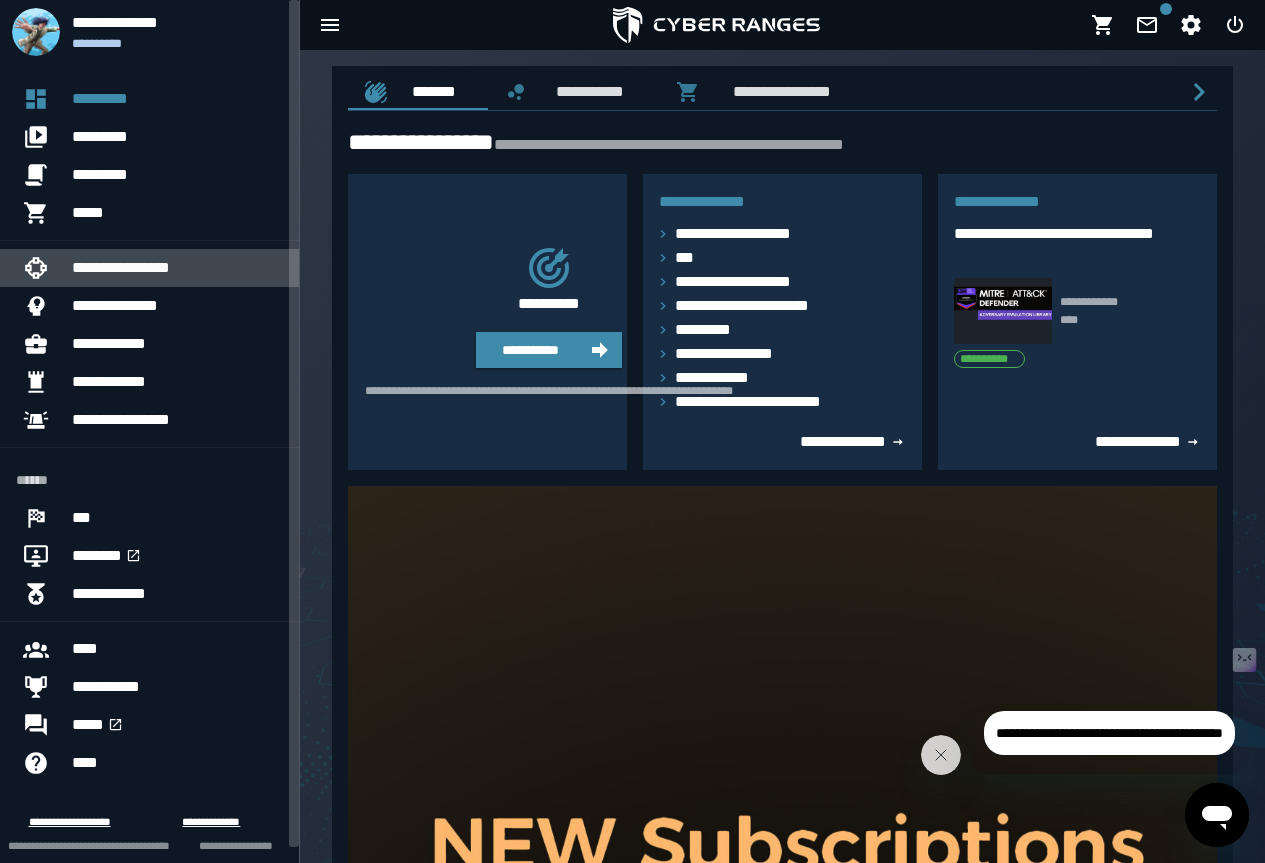 click on "**********" at bounding box center [177, 268] 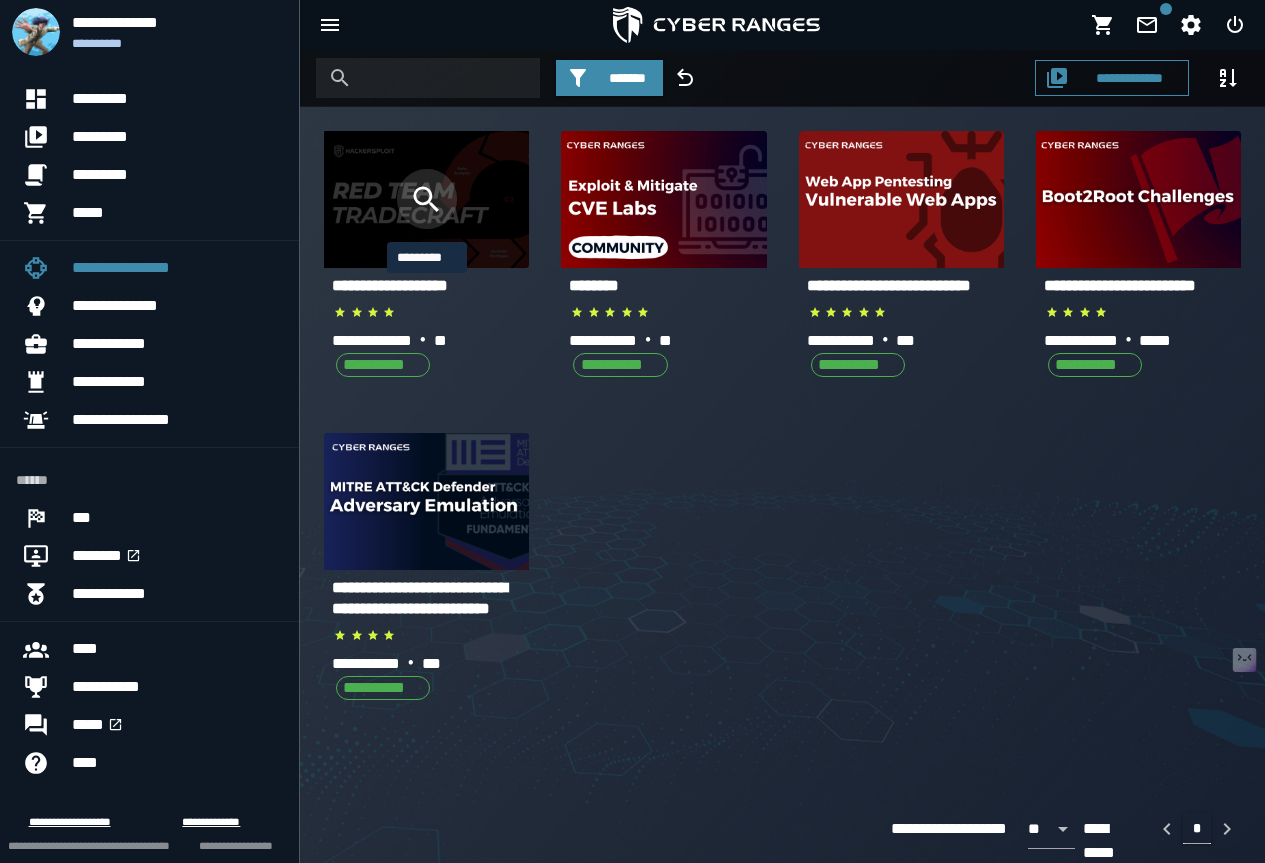 click at bounding box center [427, 199] 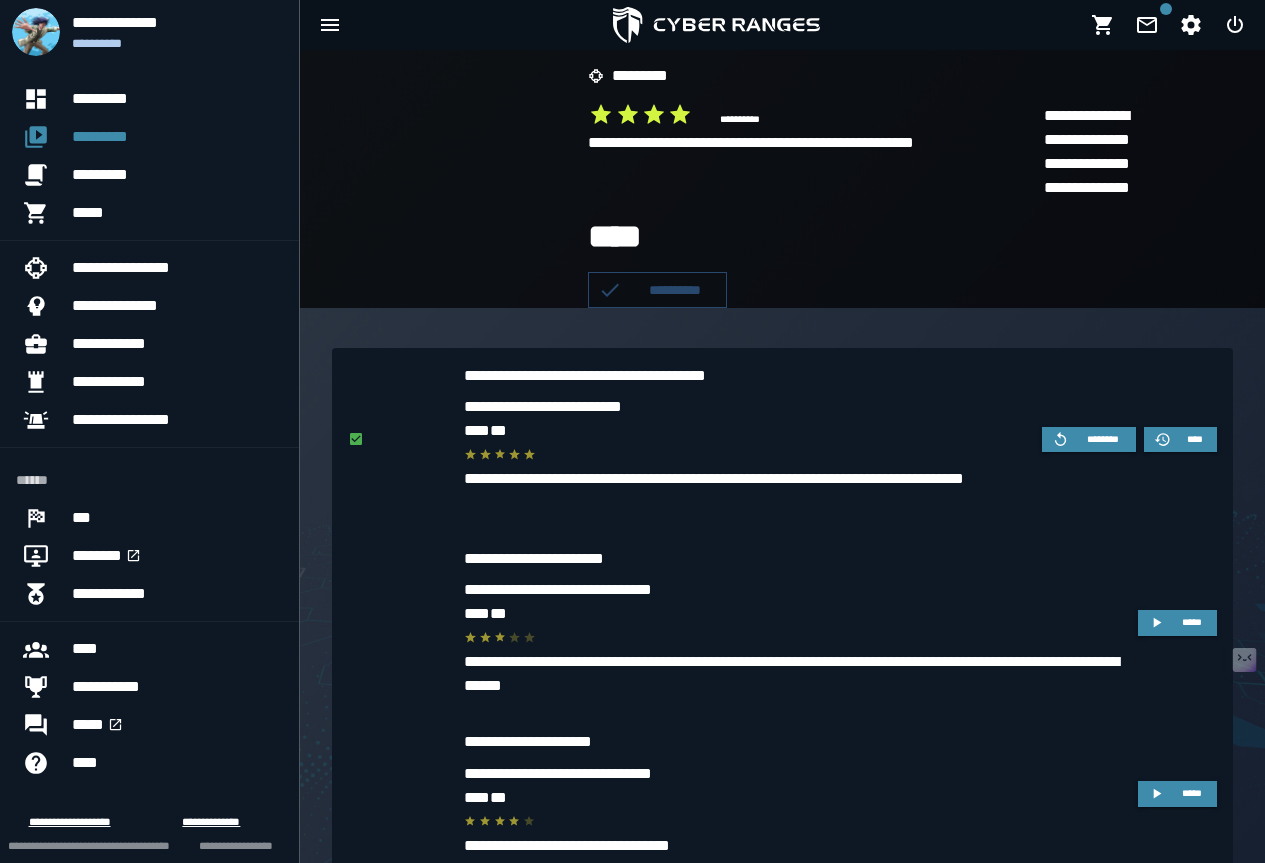 scroll, scrollTop: 290, scrollLeft: 0, axis: vertical 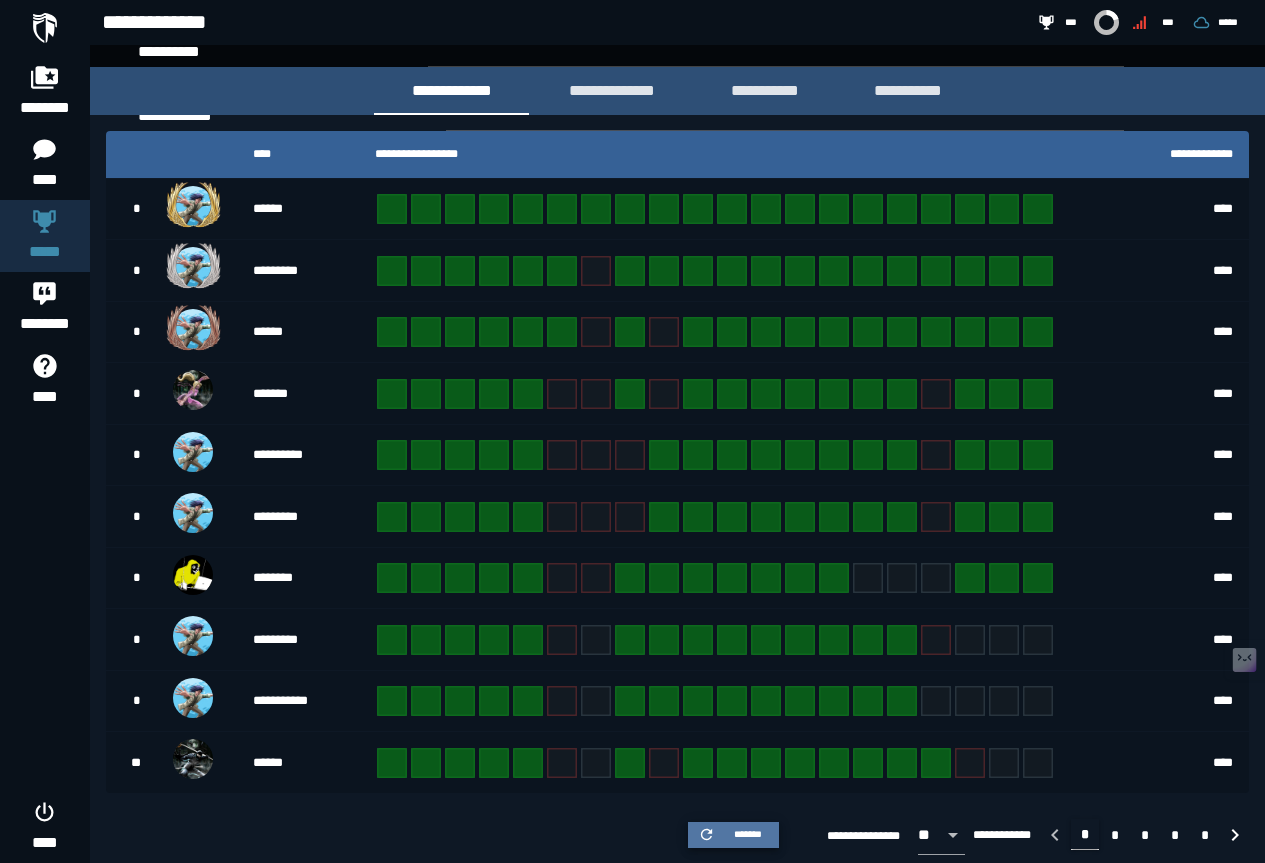 click on "*******" at bounding box center [748, 834] 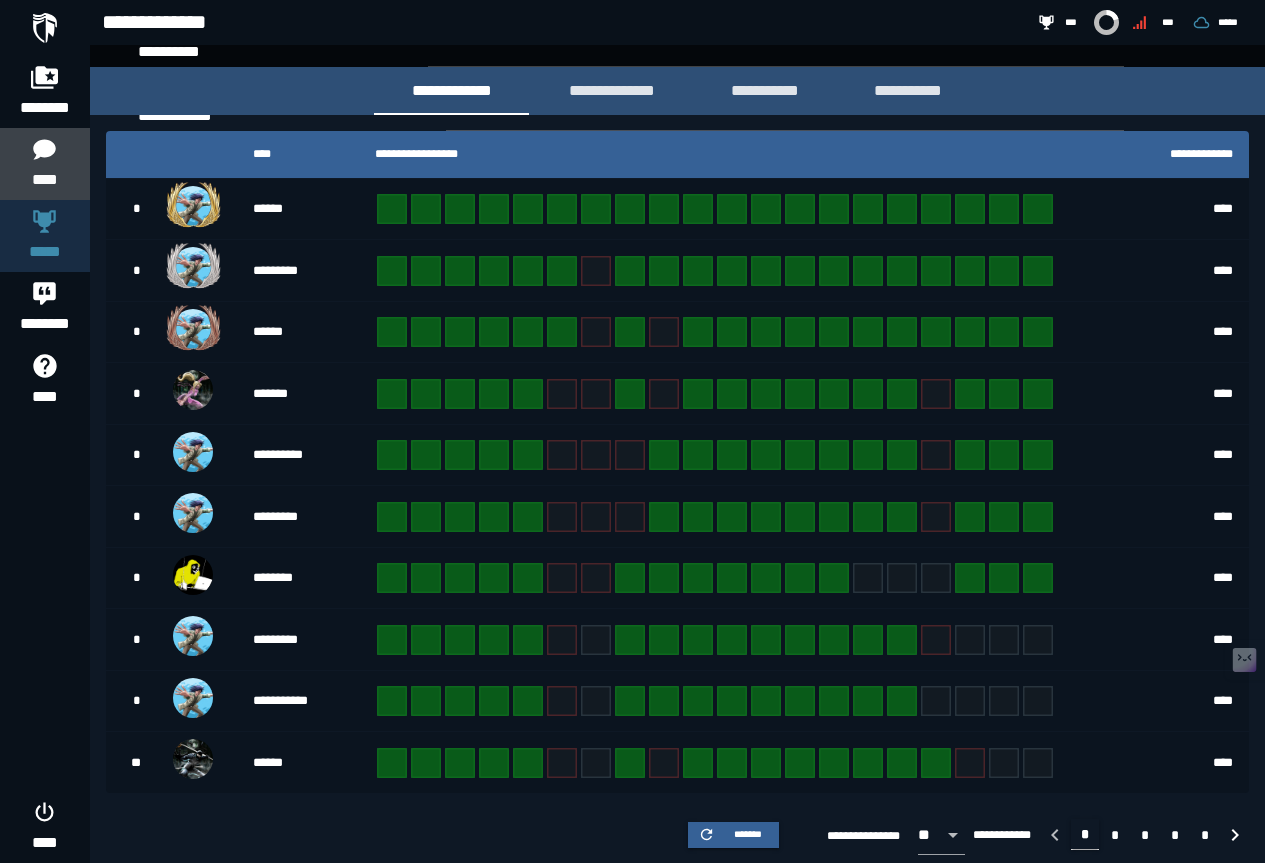 click on "****" 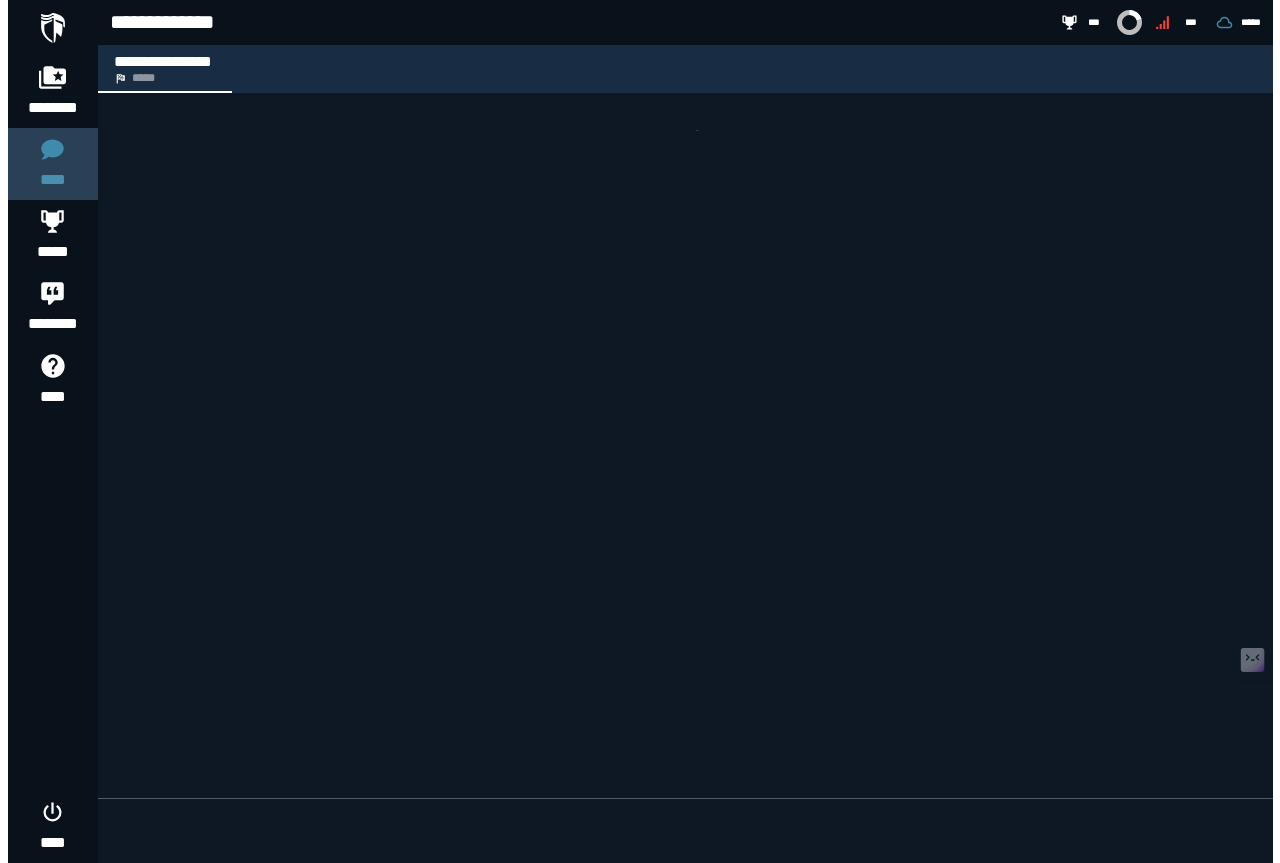 scroll, scrollTop: 0, scrollLeft: 0, axis: both 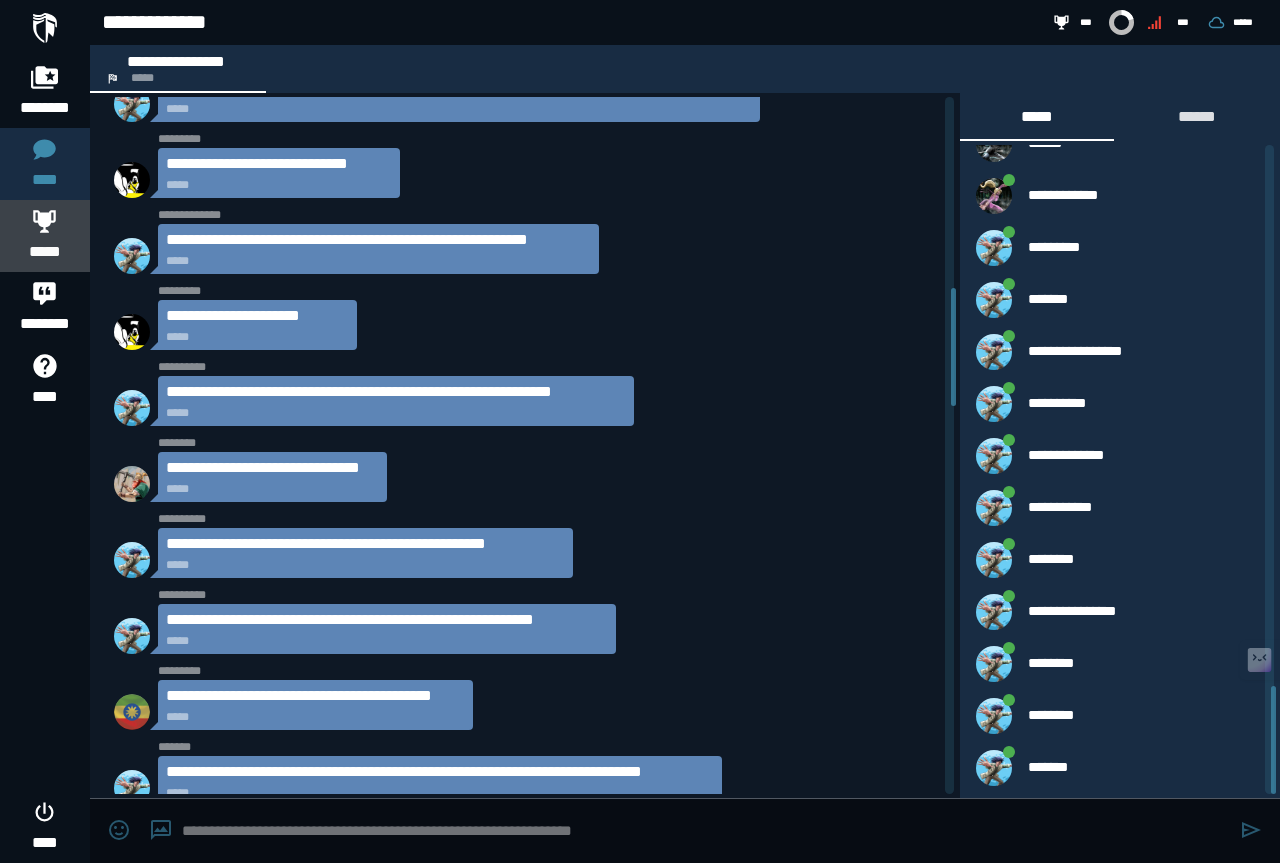 click 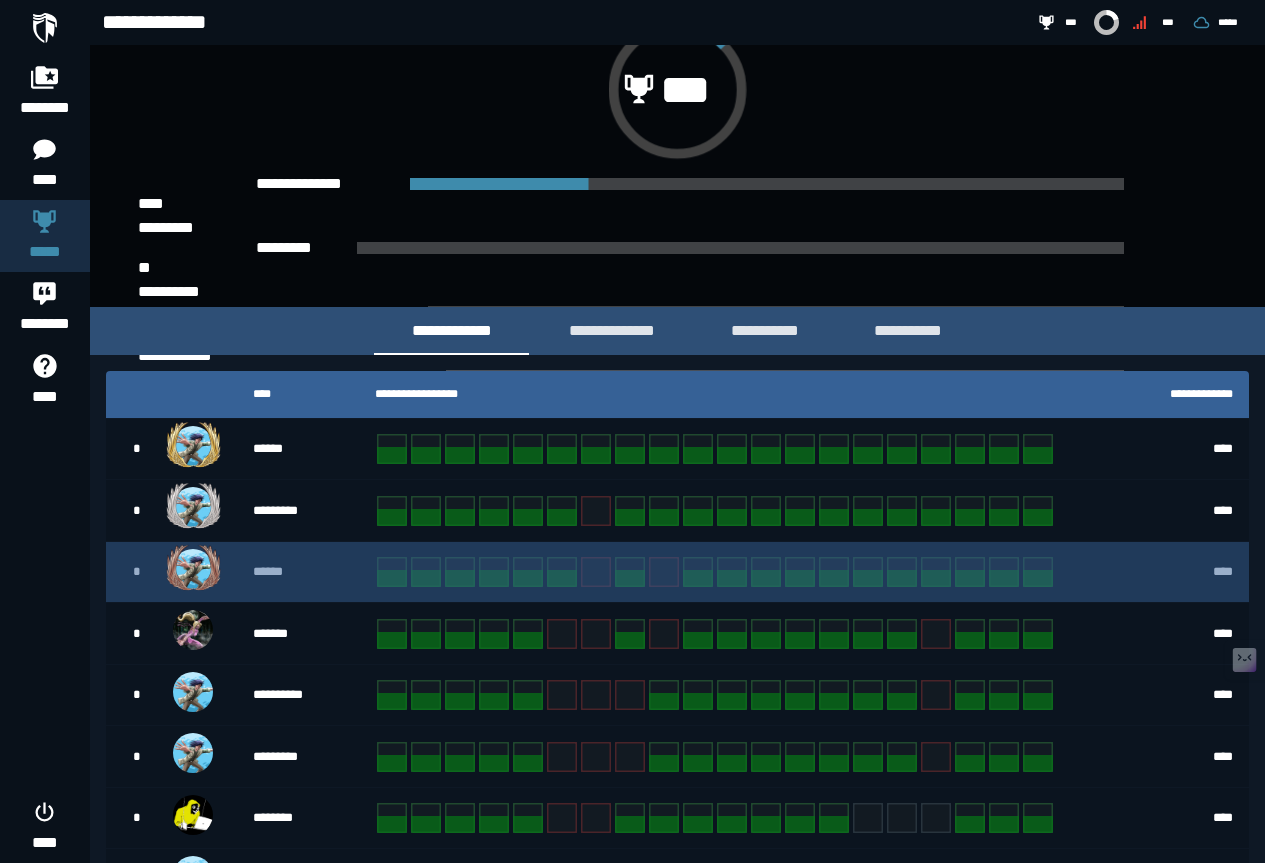 scroll, scrollTop: 343, scrollLeft: 0, axis: vertical 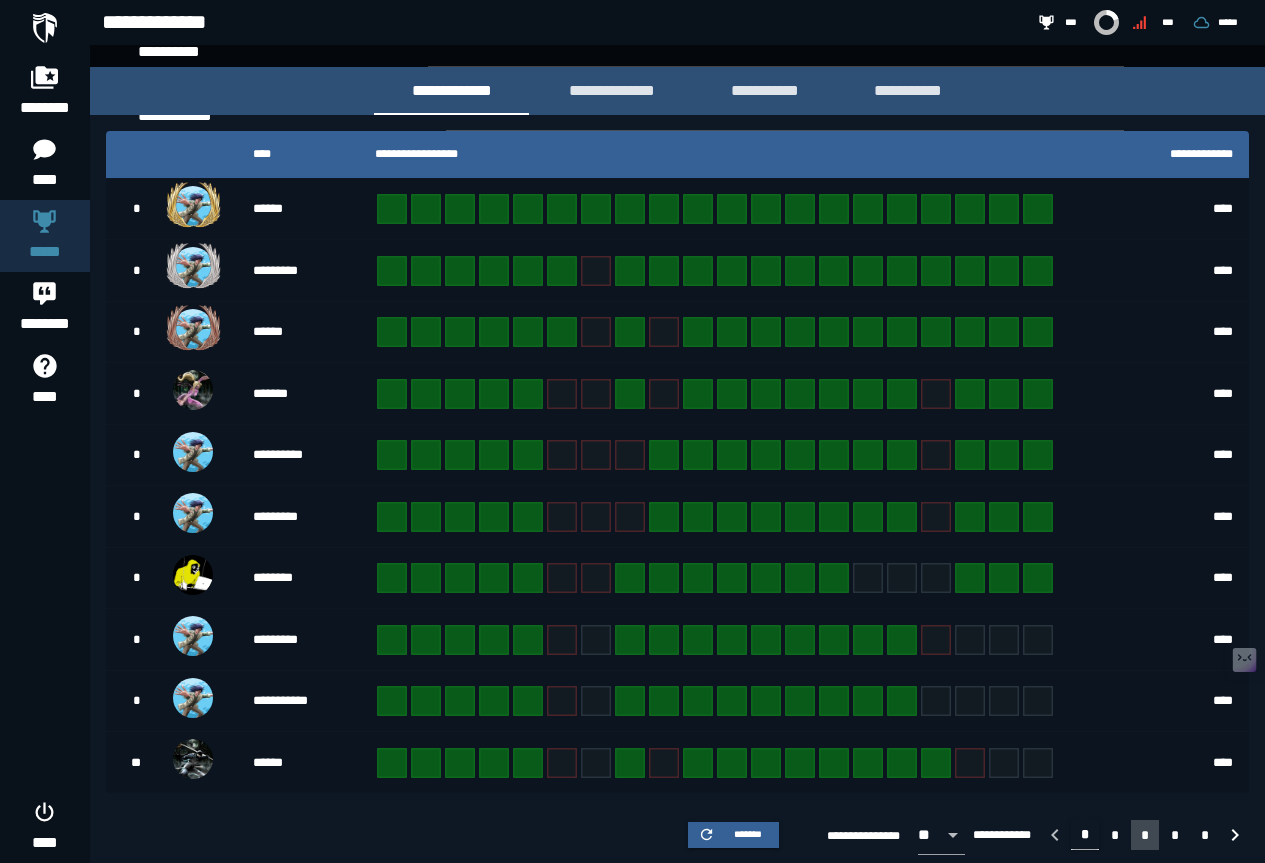 drag, startPoint x: 1146, startPoint y: 836, endPoint x: 1138, endPoint y: 822, distance: 16.124516 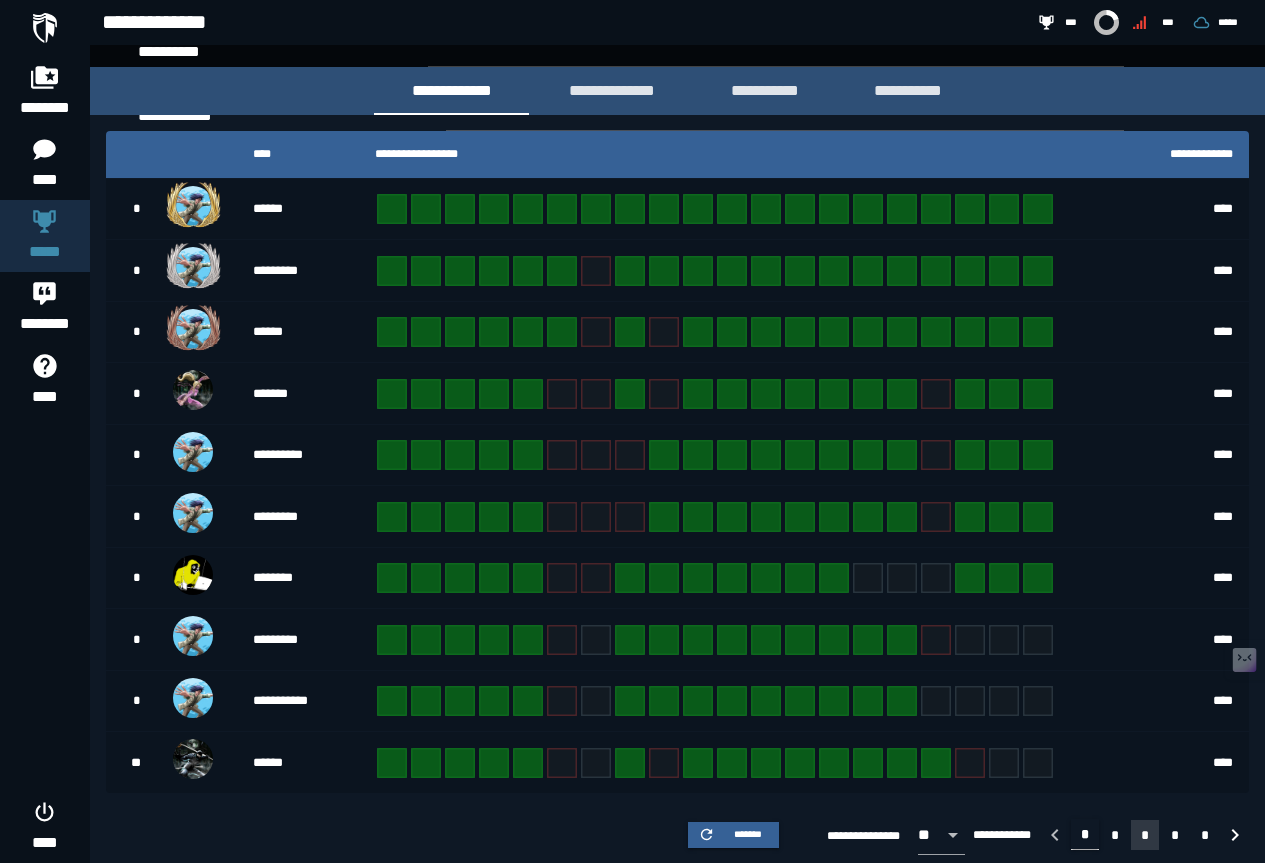 click on "*" at bounding box center [1145, 835] 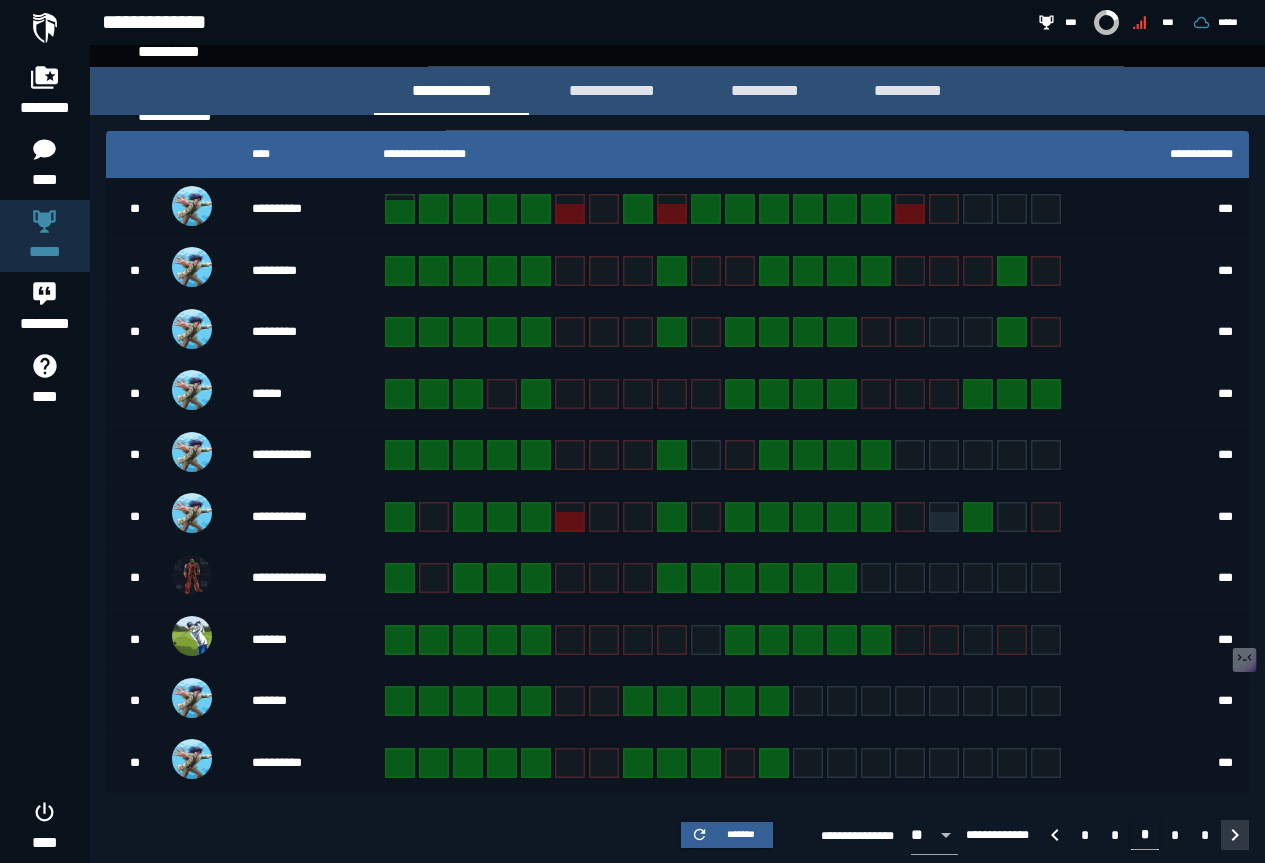 click 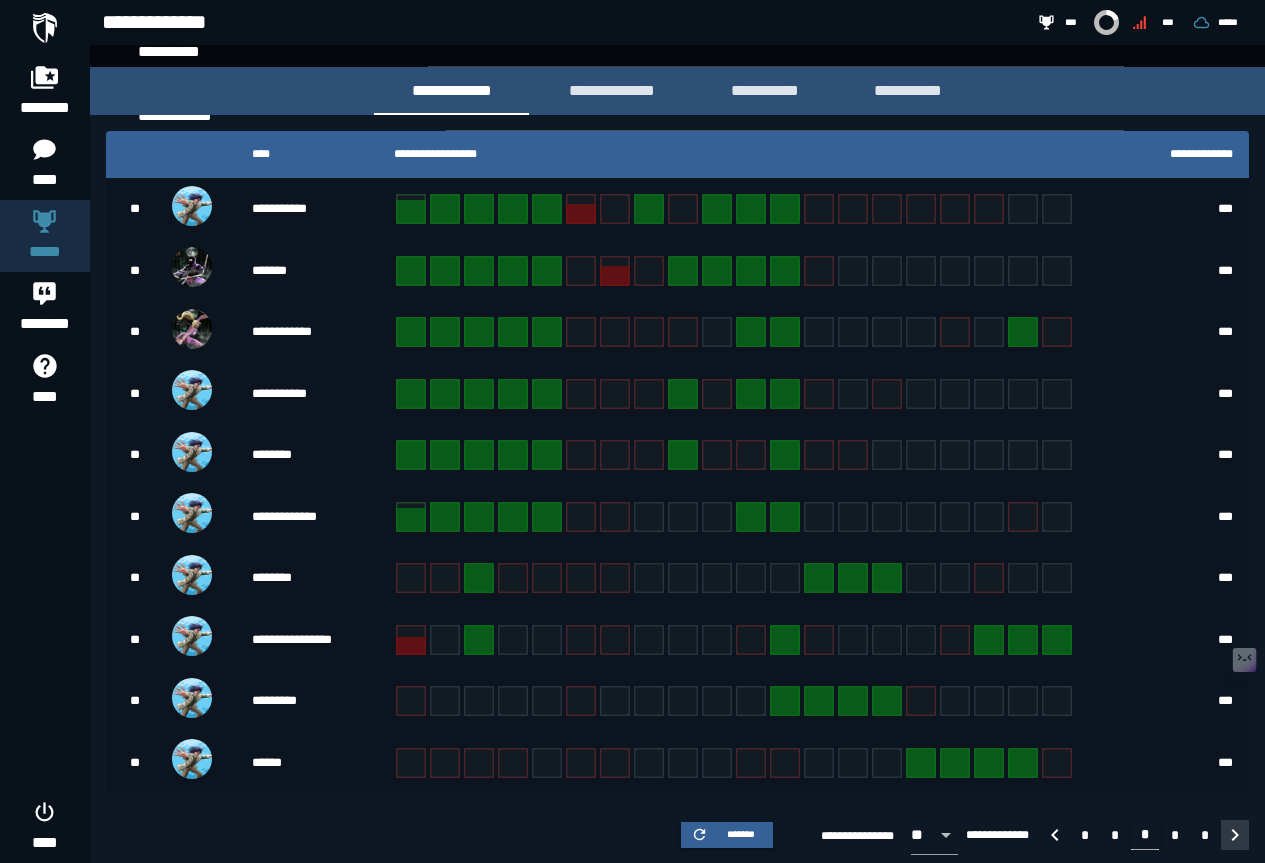 click 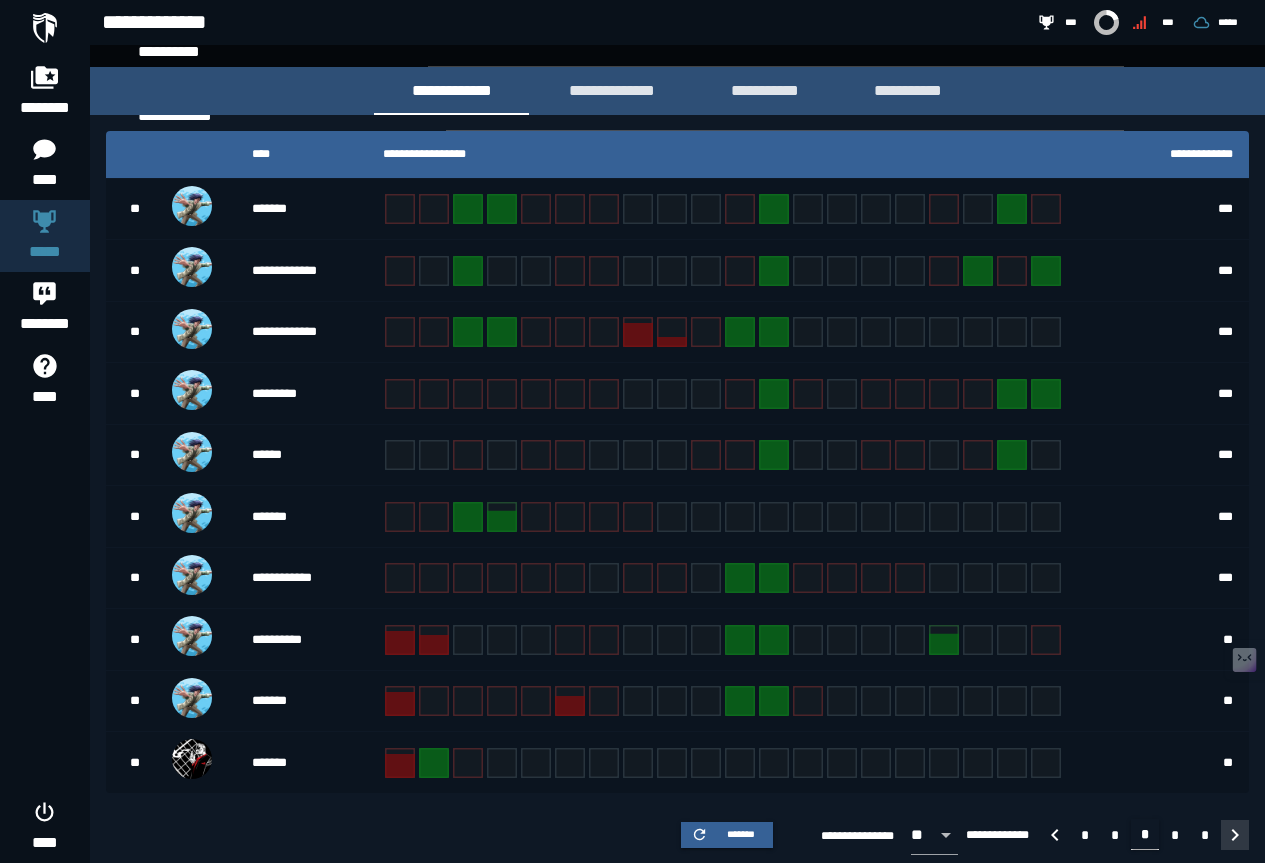 click 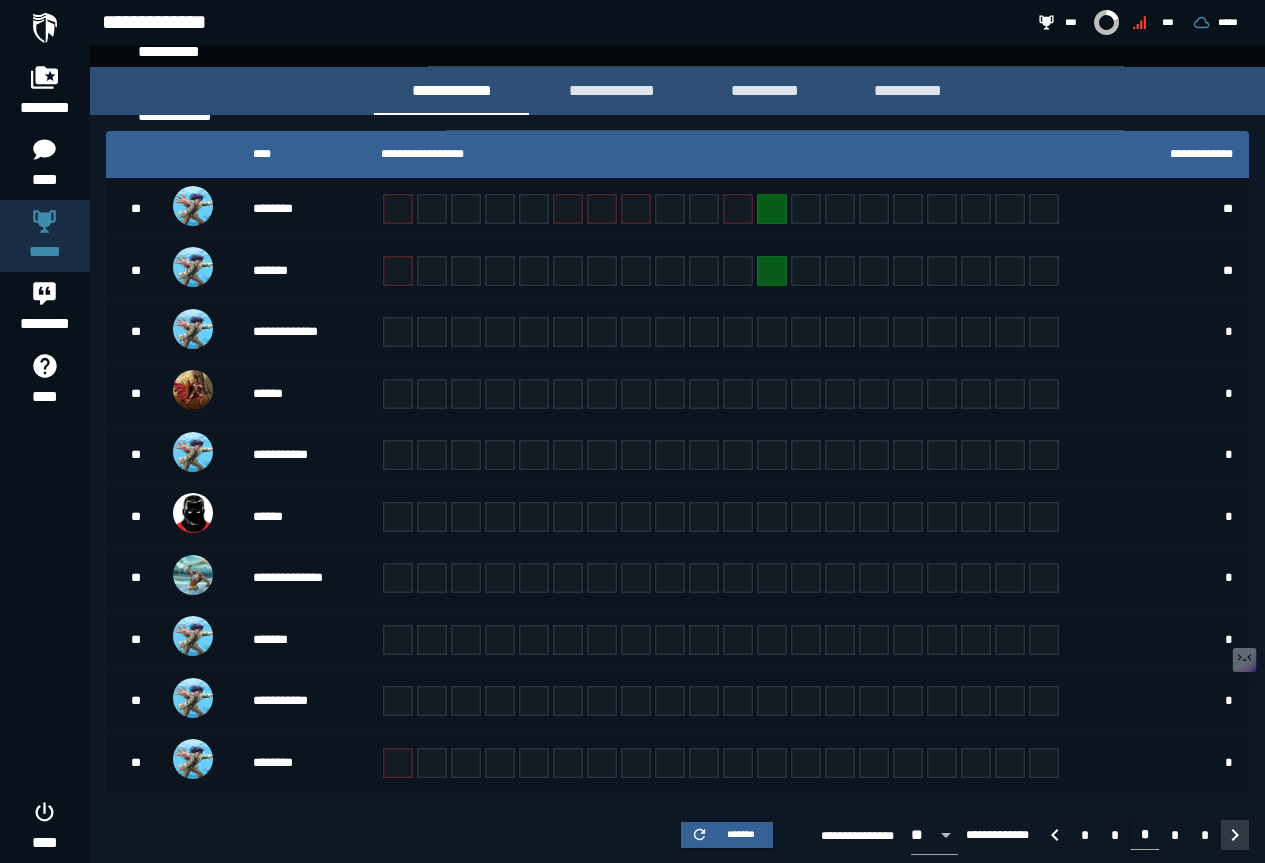 click 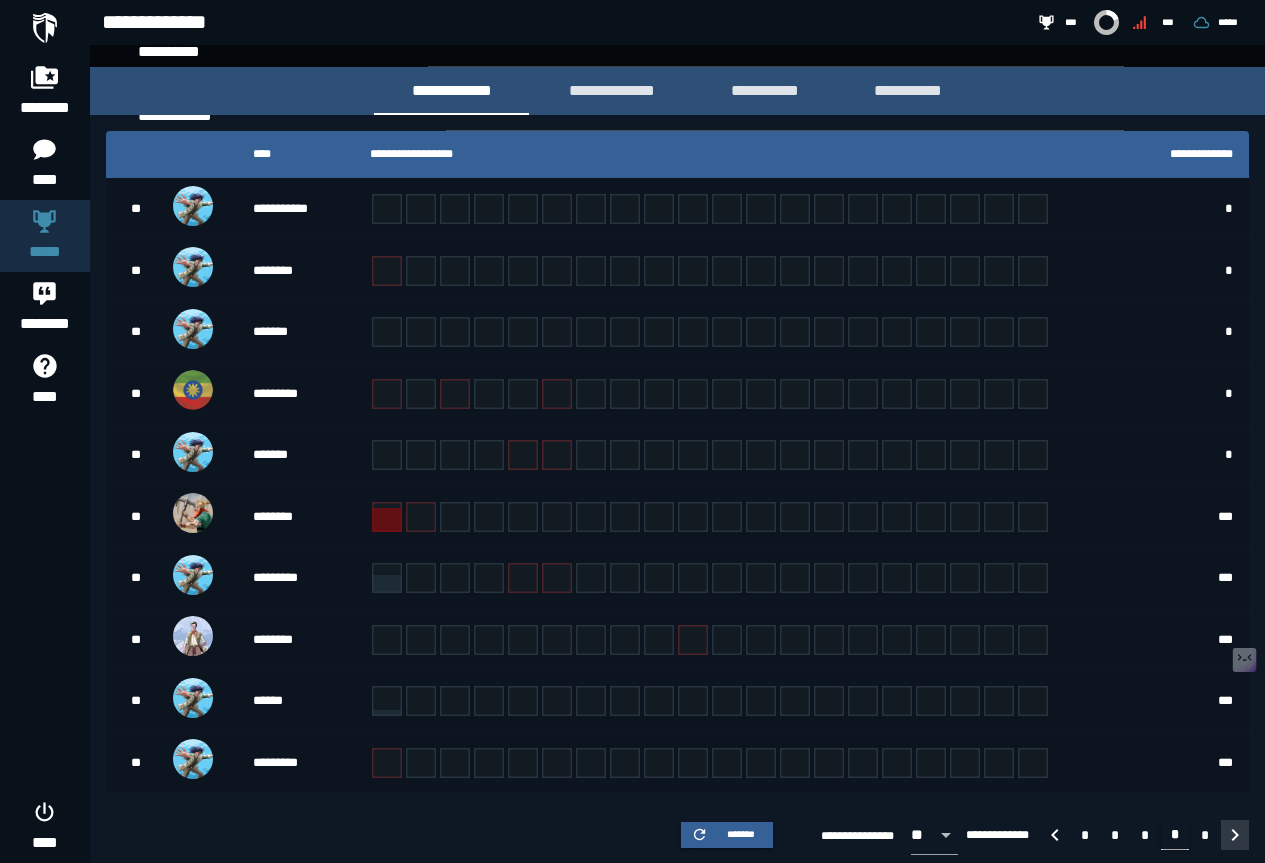 click 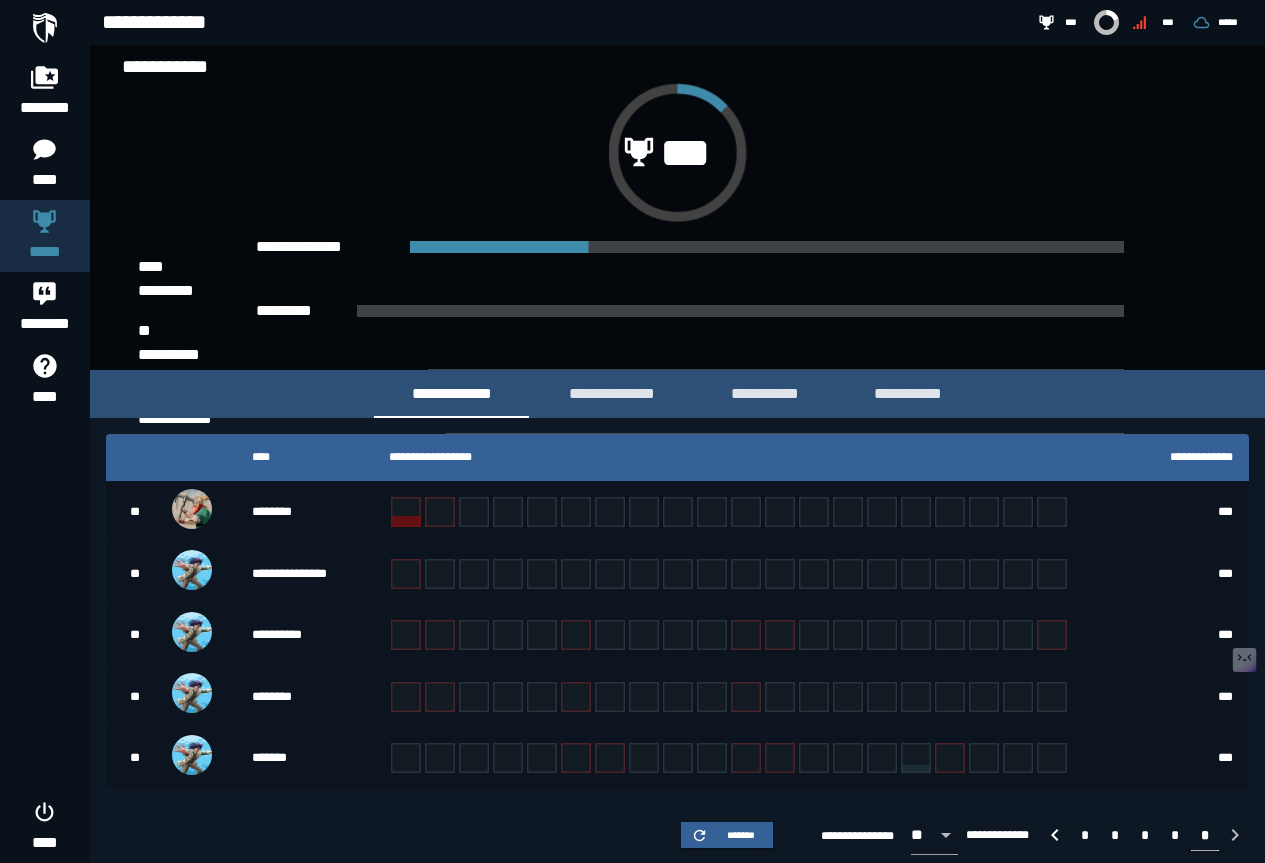 scroll, scrollTop: 40, scrollLeft: 0, axis: vertical 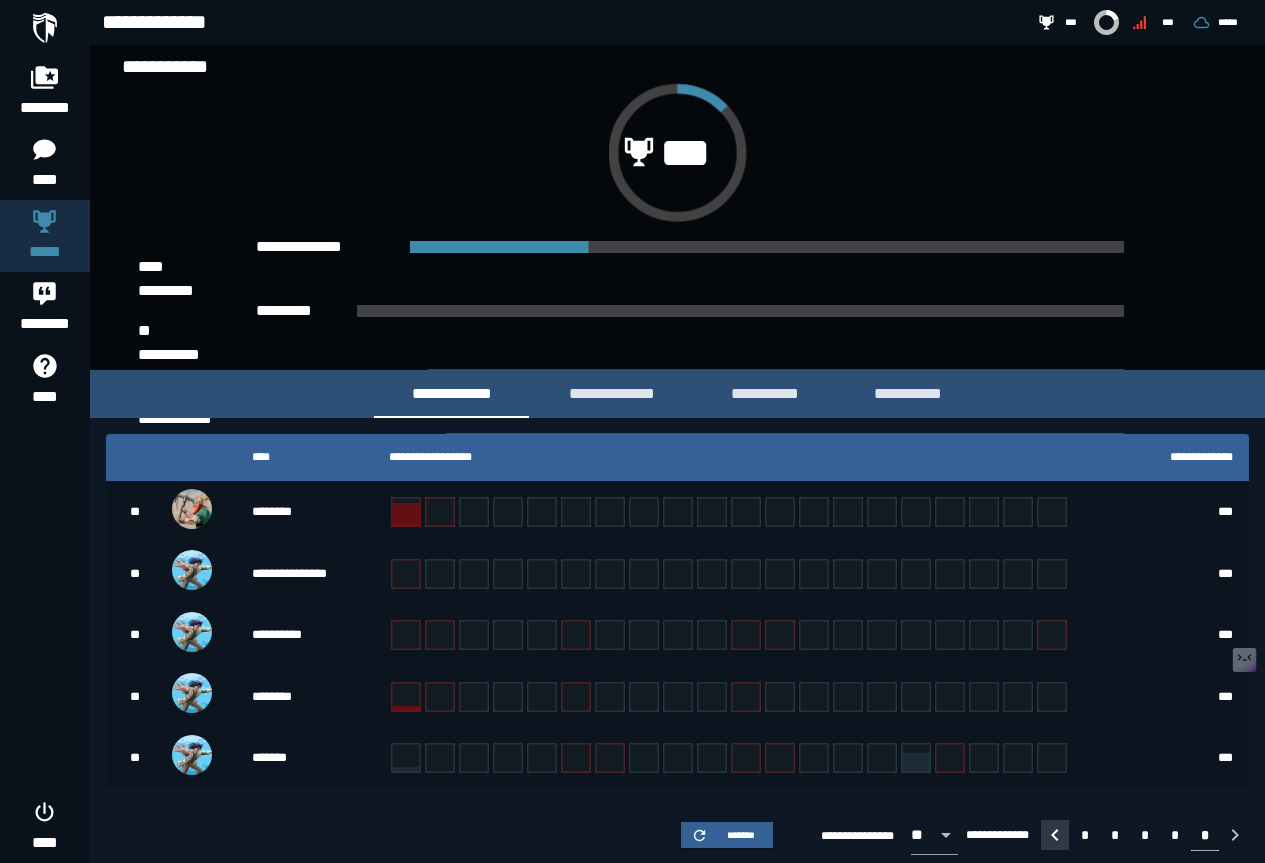 click 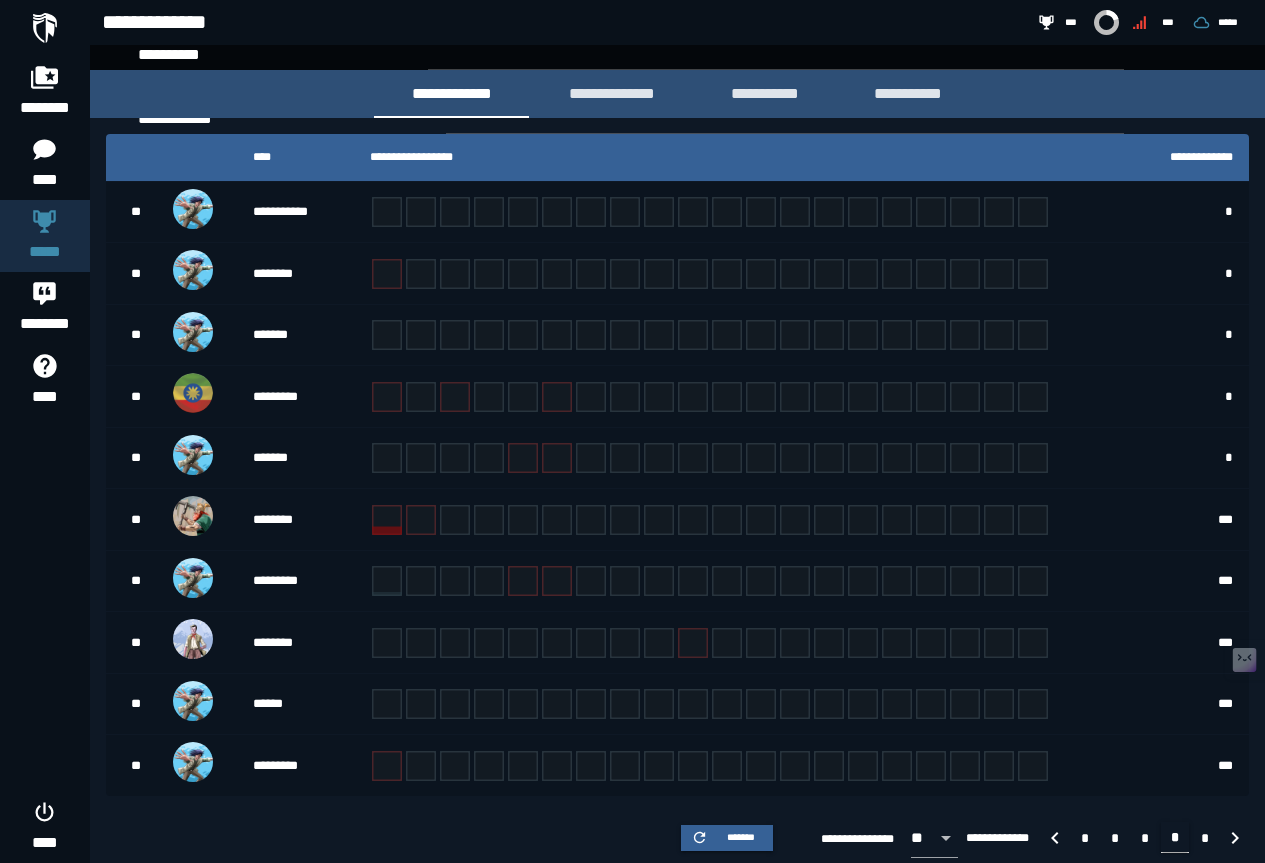 scroll, scrollTop: 343, scrollLeft: 0, axis: vertical 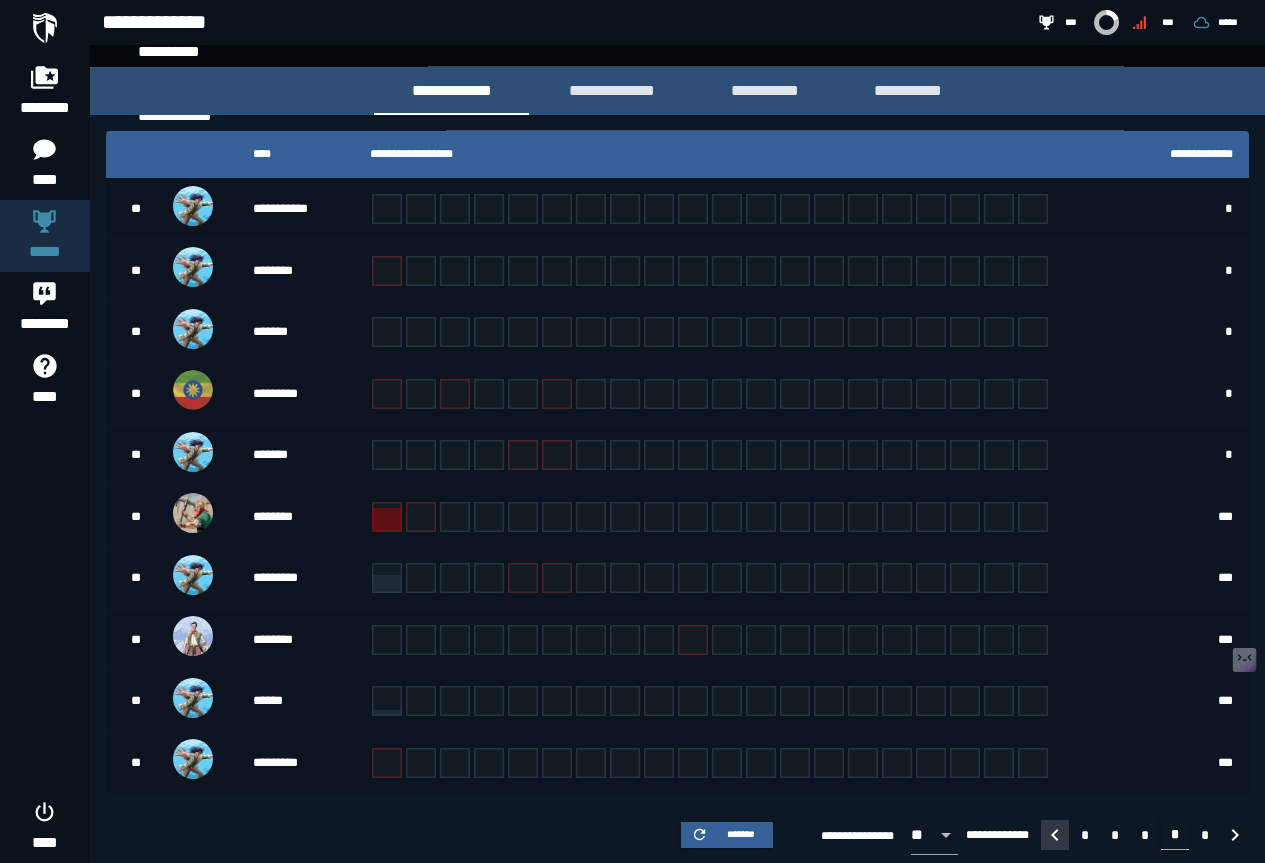 click 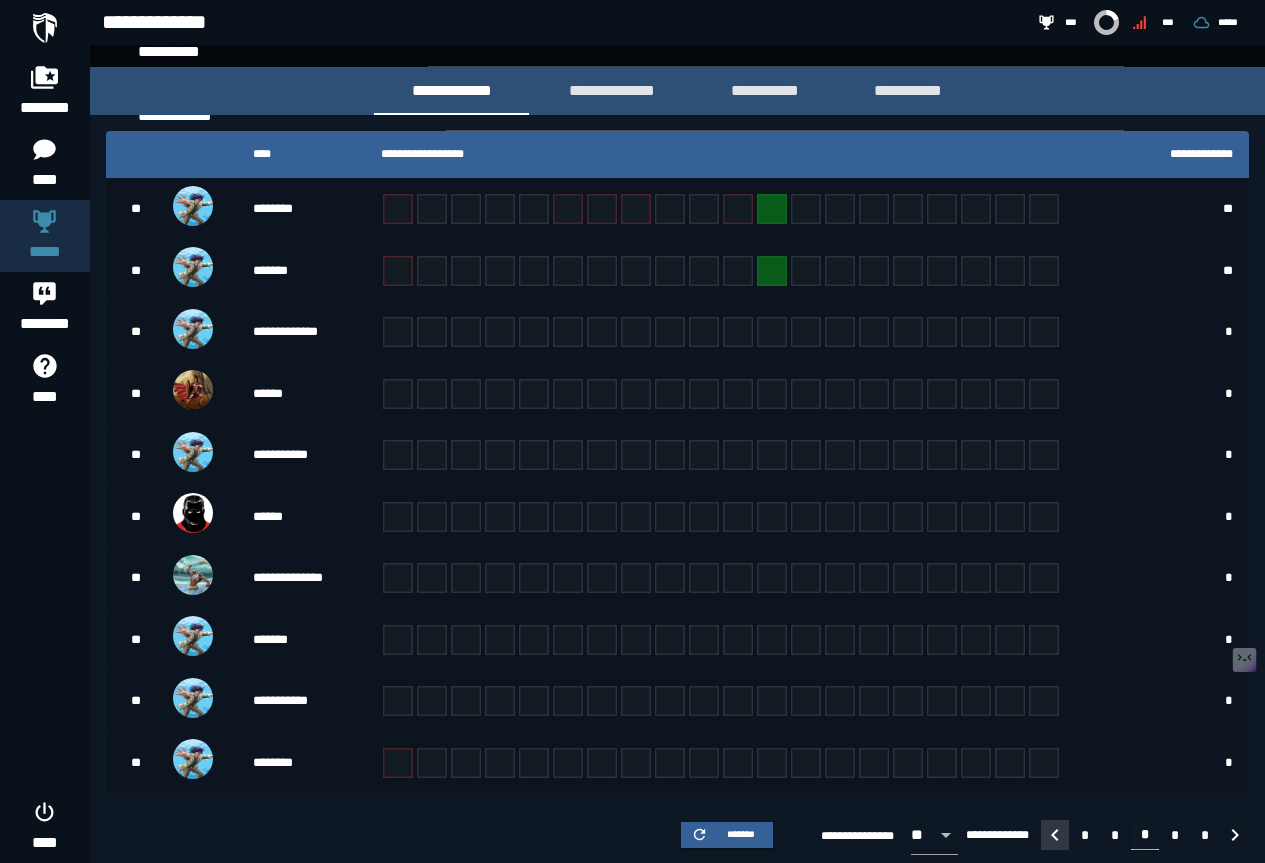 click 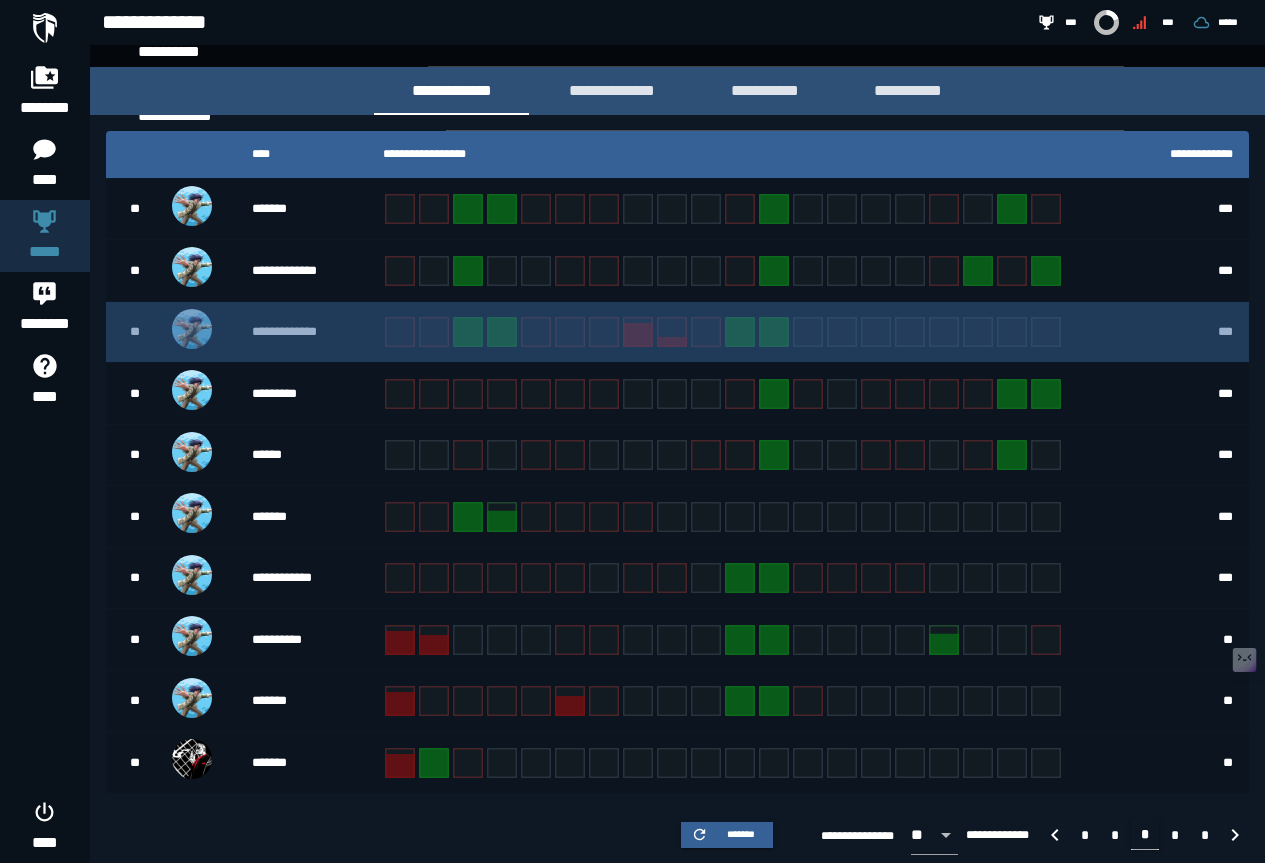 click at bounding box center (192, 329) 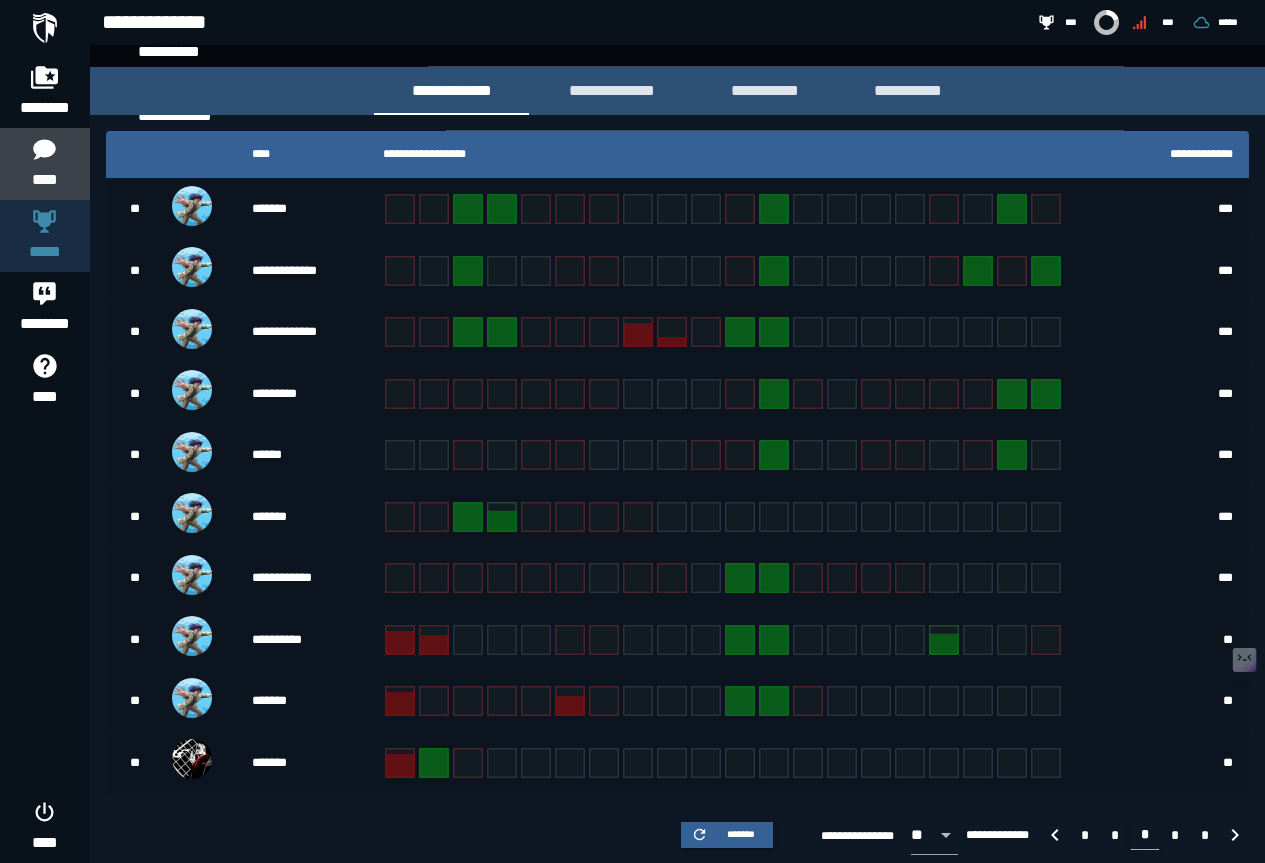 click on "****" at bounding box center (44, 180) 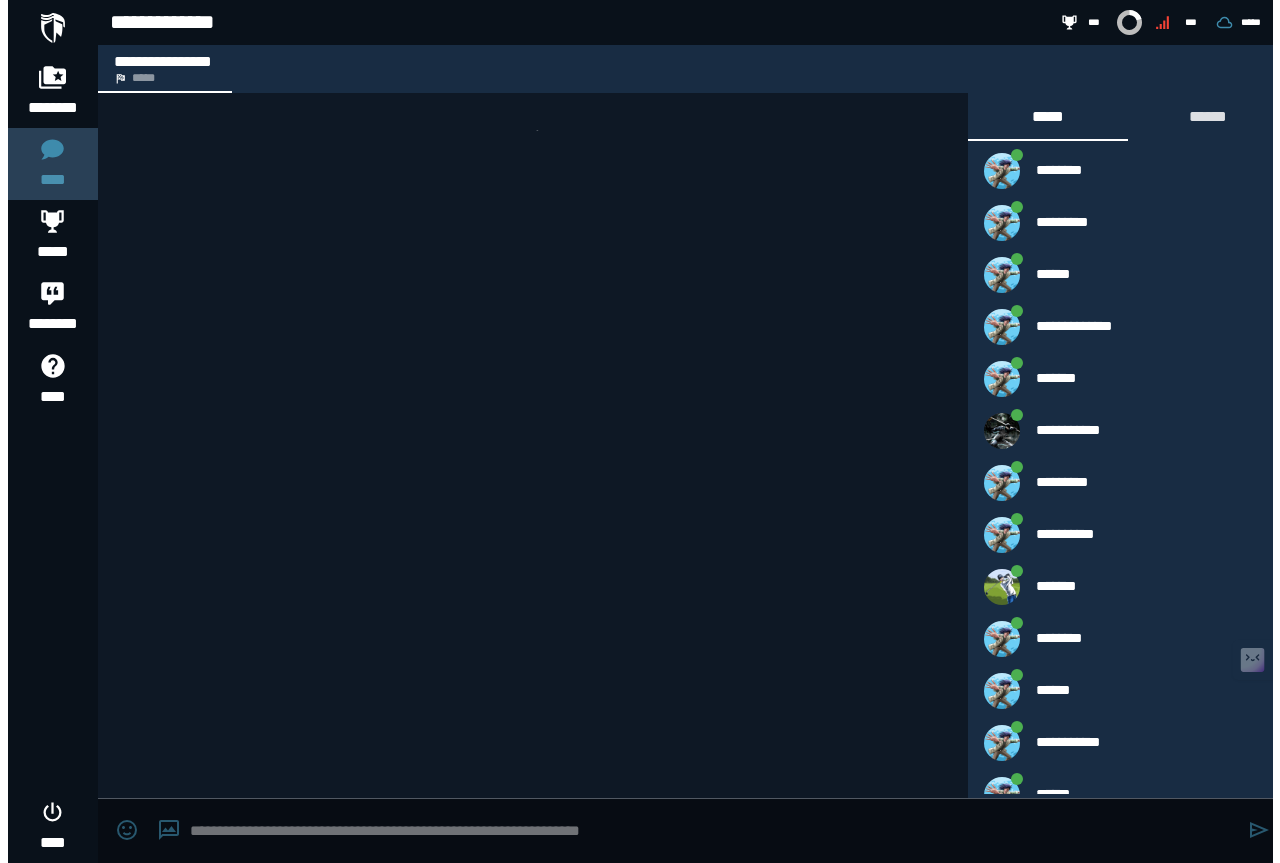 scroll, scrollTop: 0, scrollLeft: 0, axis: both 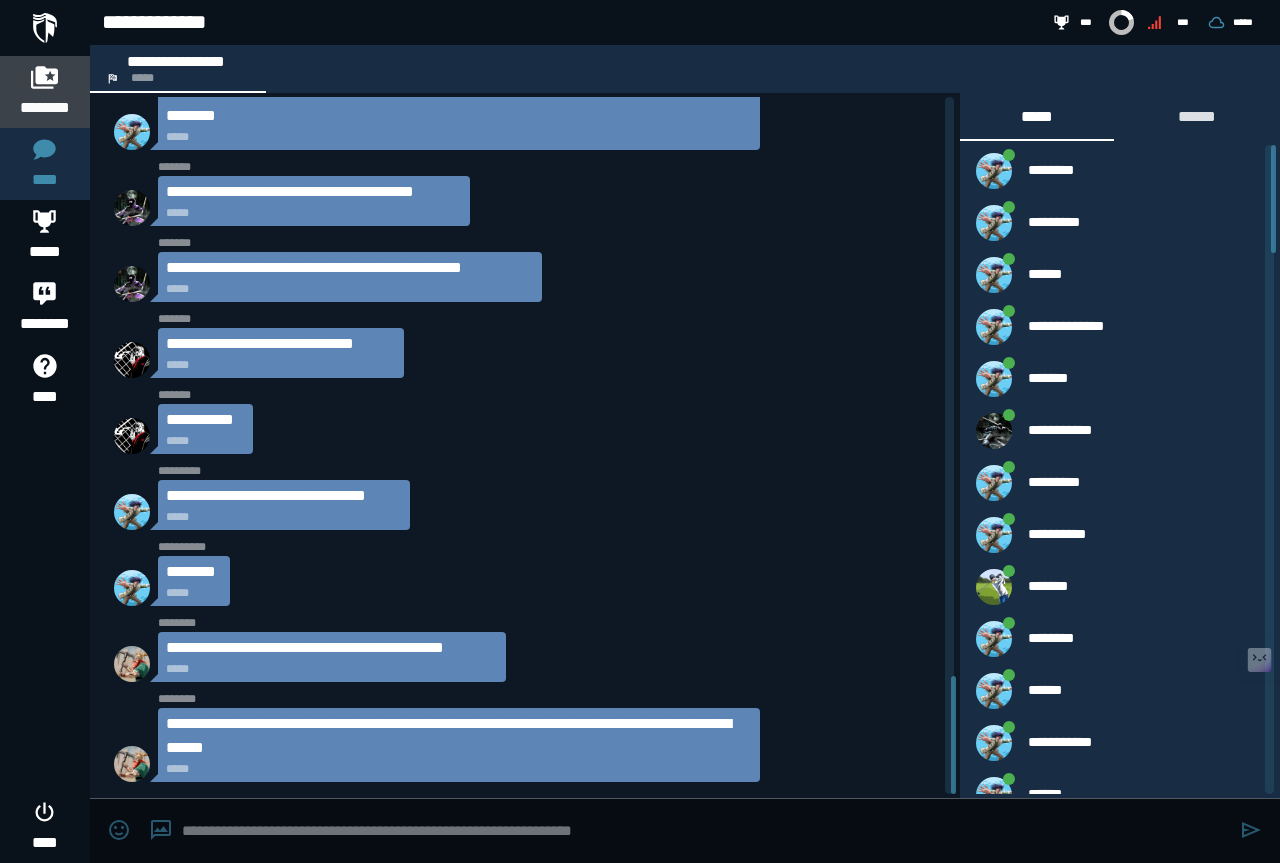 click at bounding box center (45, 77) 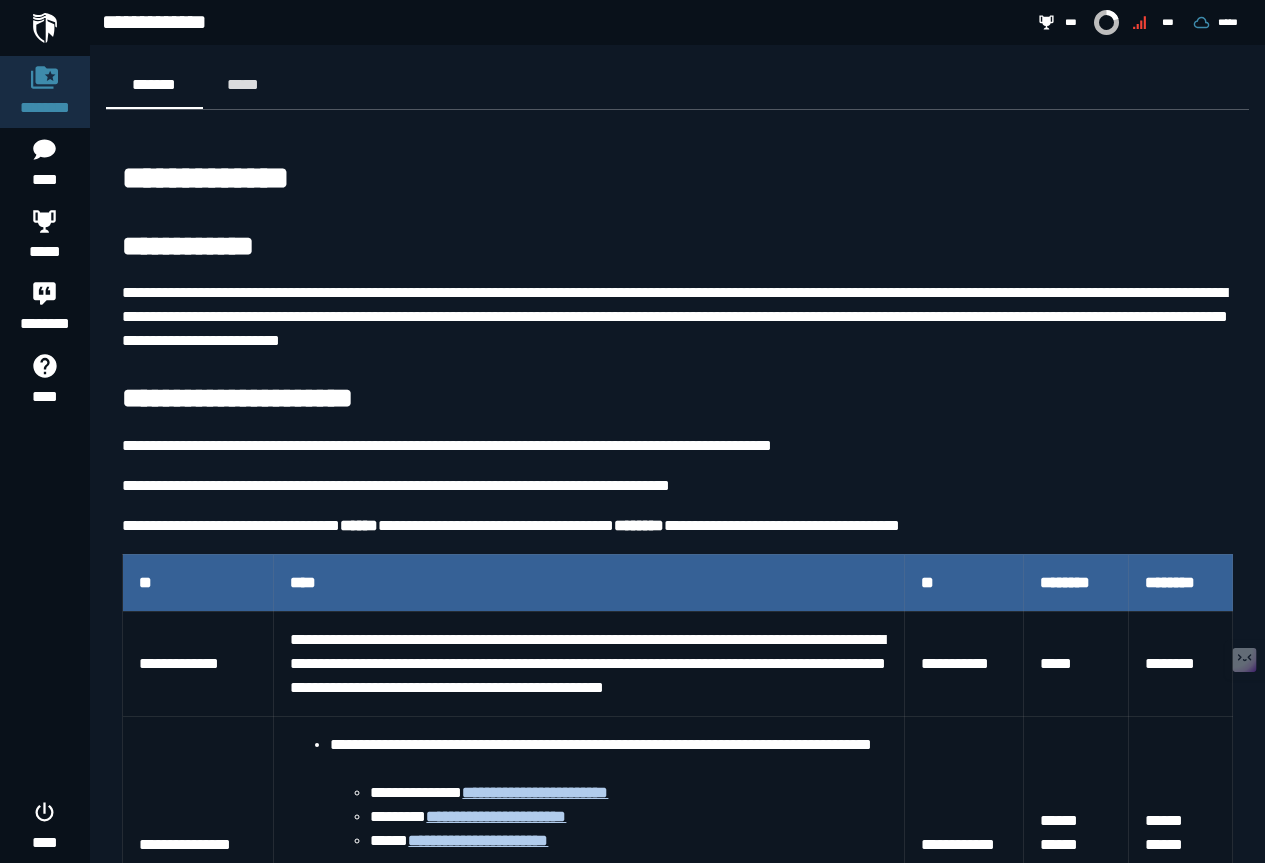 scroll, scrollTop: 0, scrollLeft: 0, axis: both 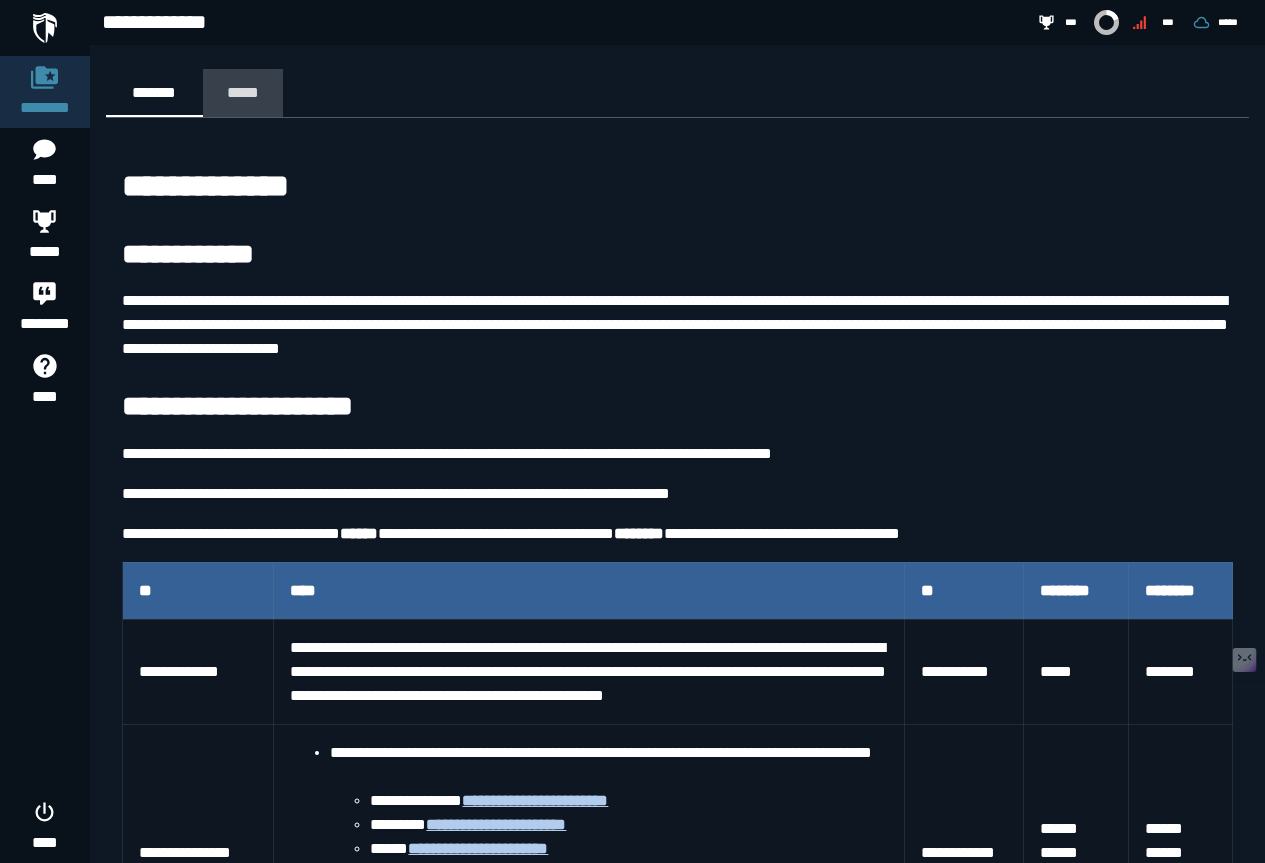 click on "*****" at bounding box center (243, 92) 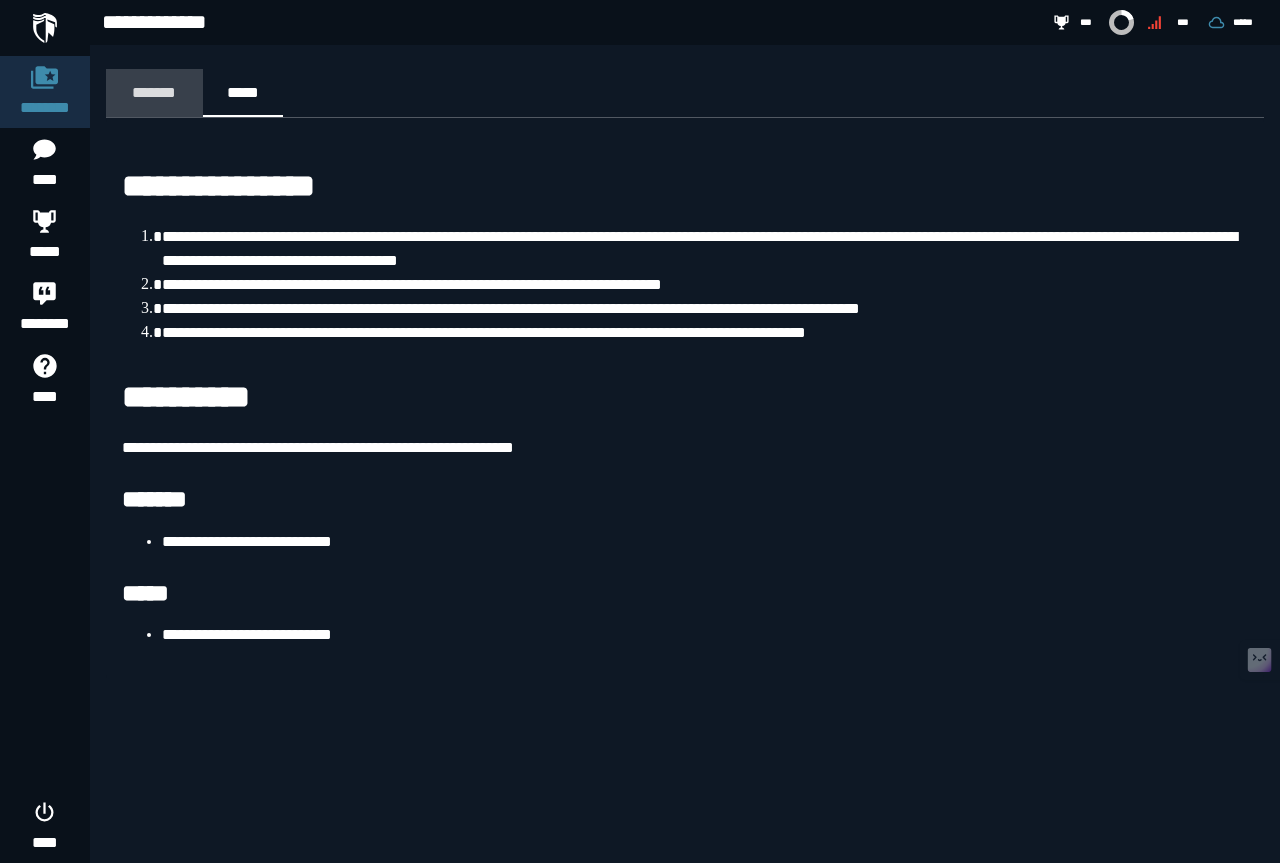 click on "*******" at bounding box center [154, 92] 